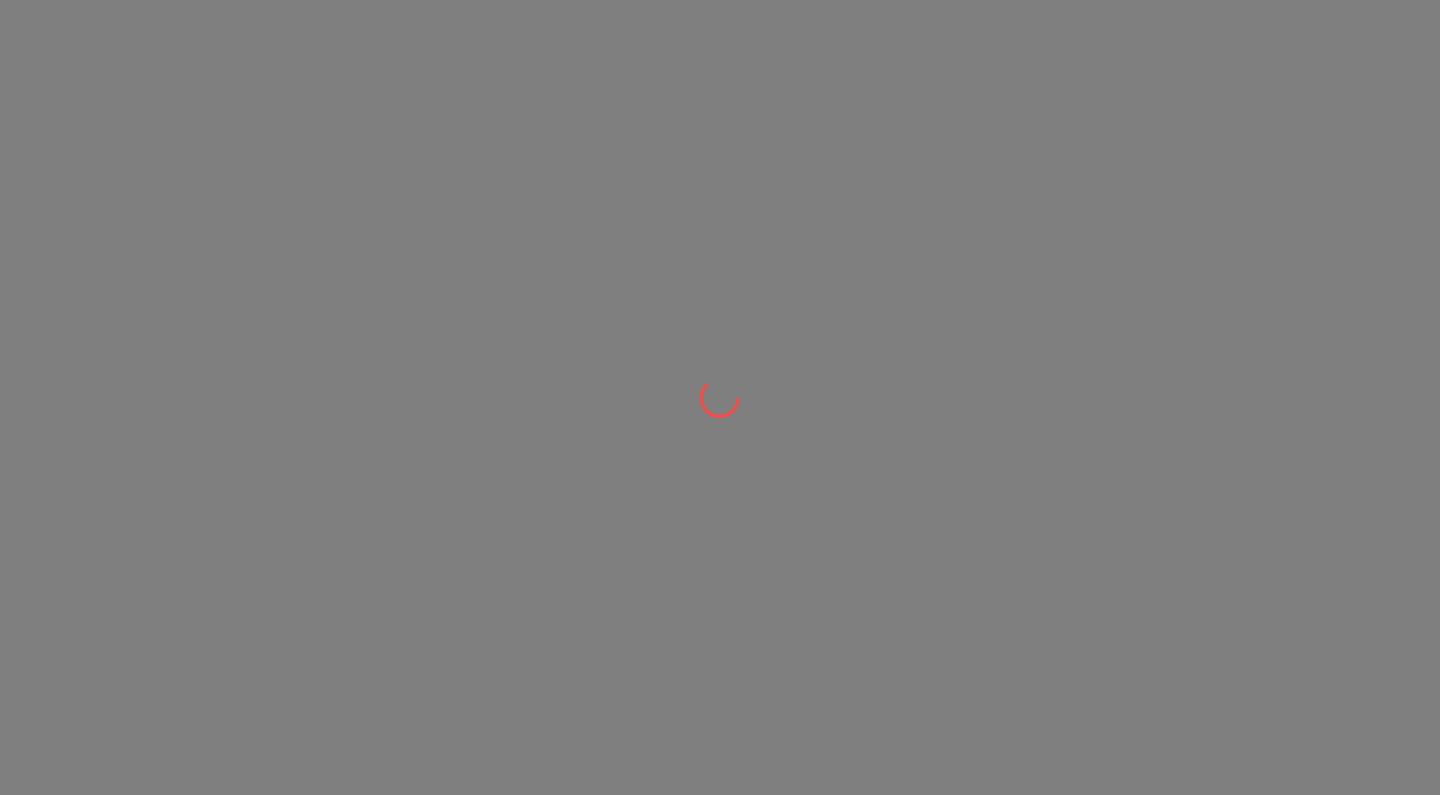 scroll, scrollTop: 0, scrollLeft: 0, axis: both 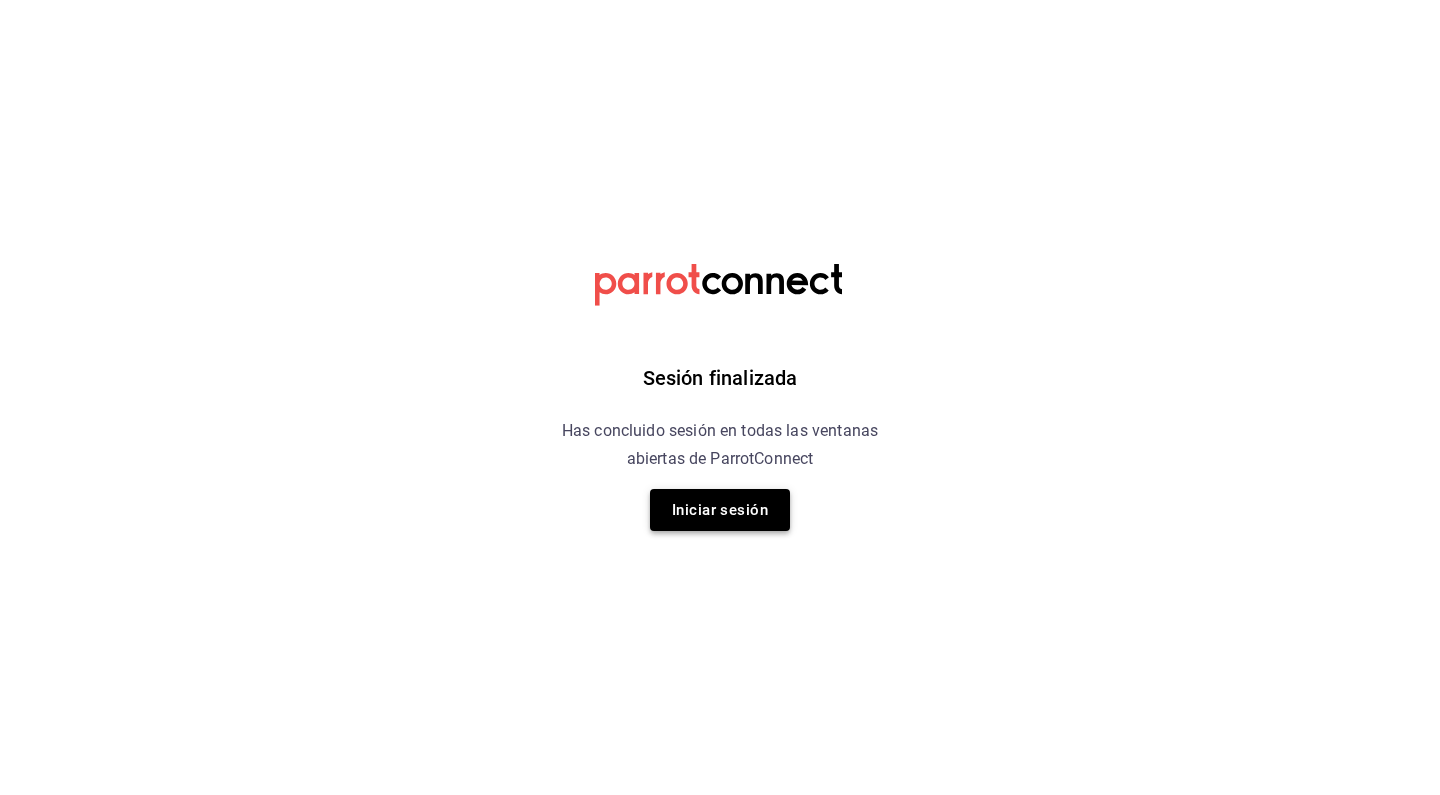 click on "Iniciar sesión" at bounding box center (720, 510) 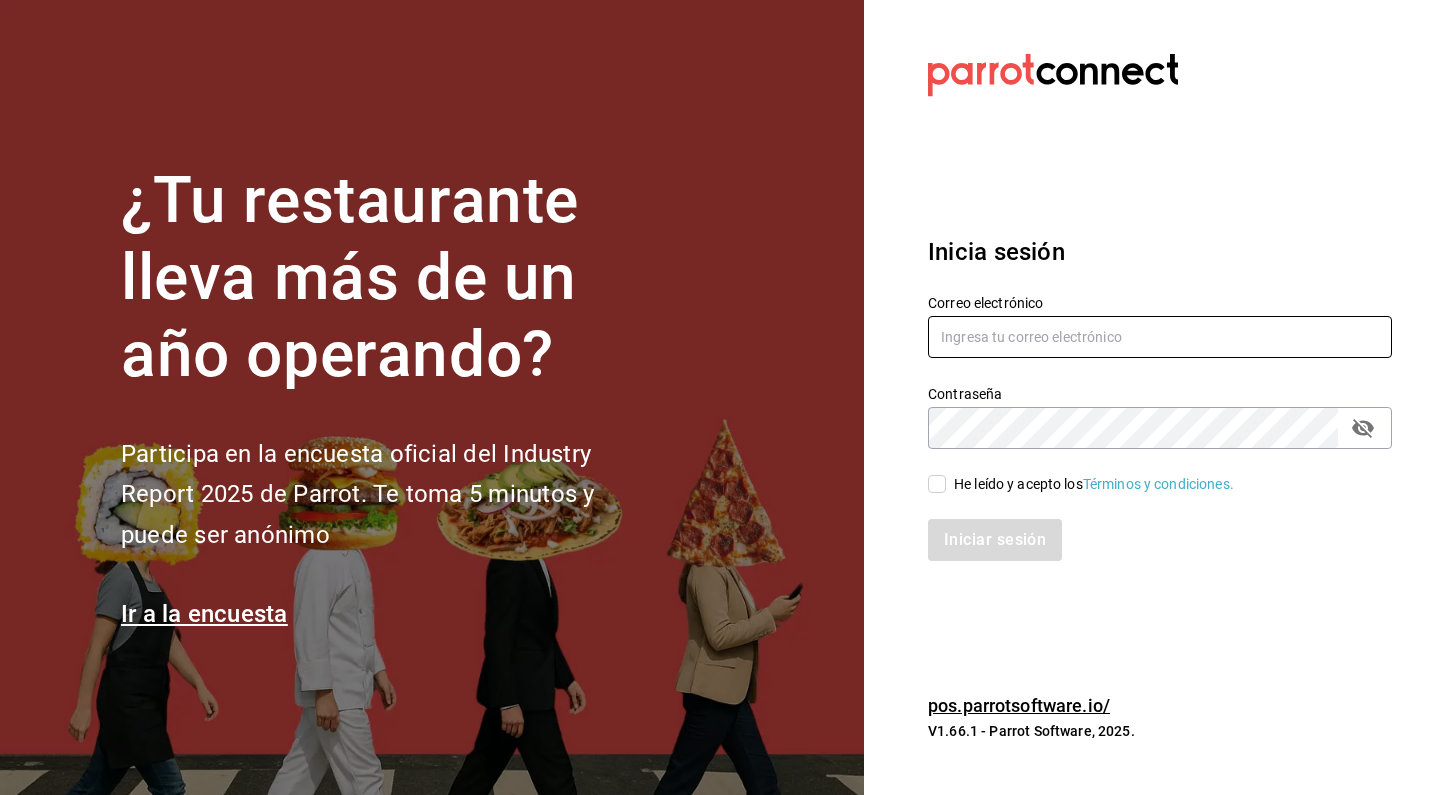type on "[EMAIL]" 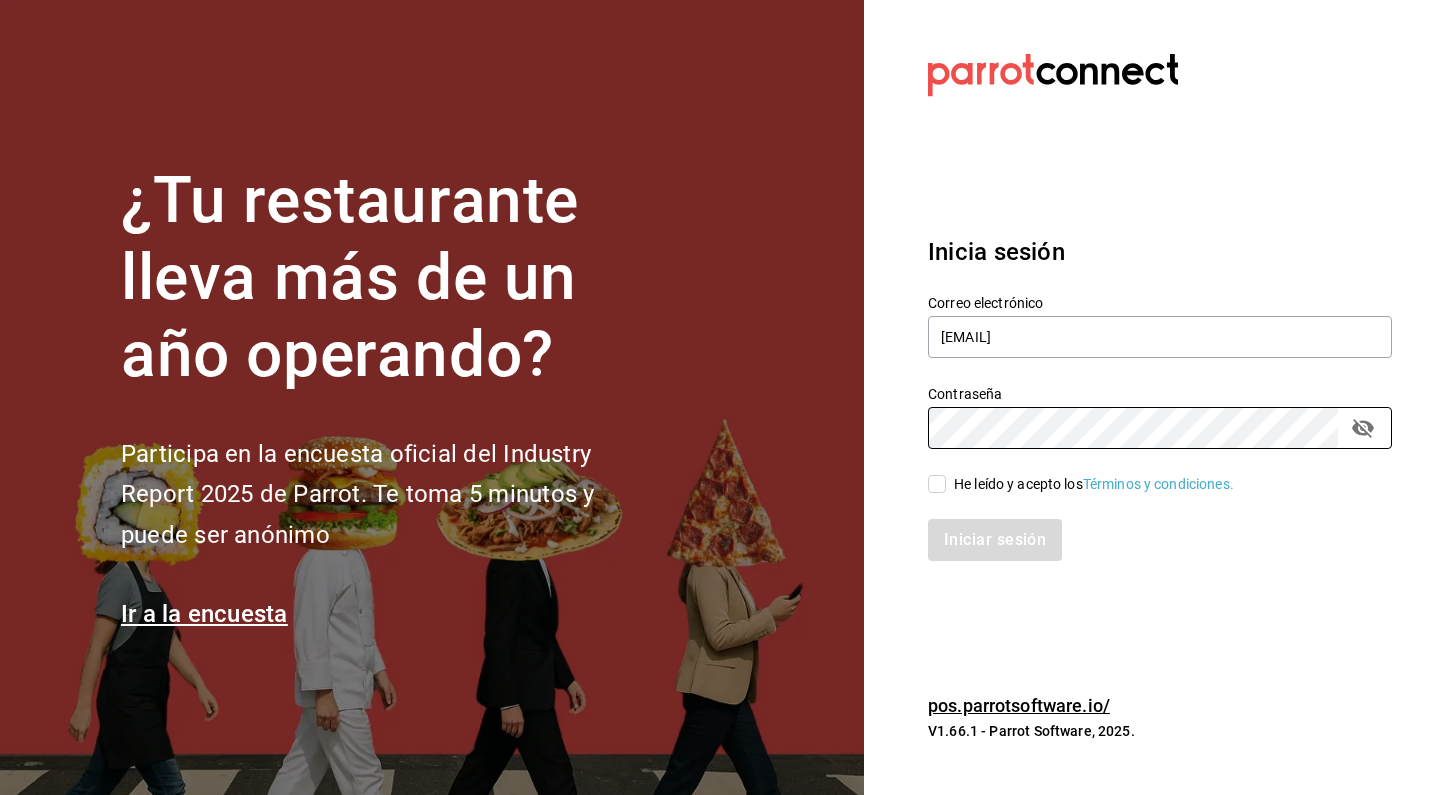 click on "Iniciar sesión" at bounding box center [1148, 528] 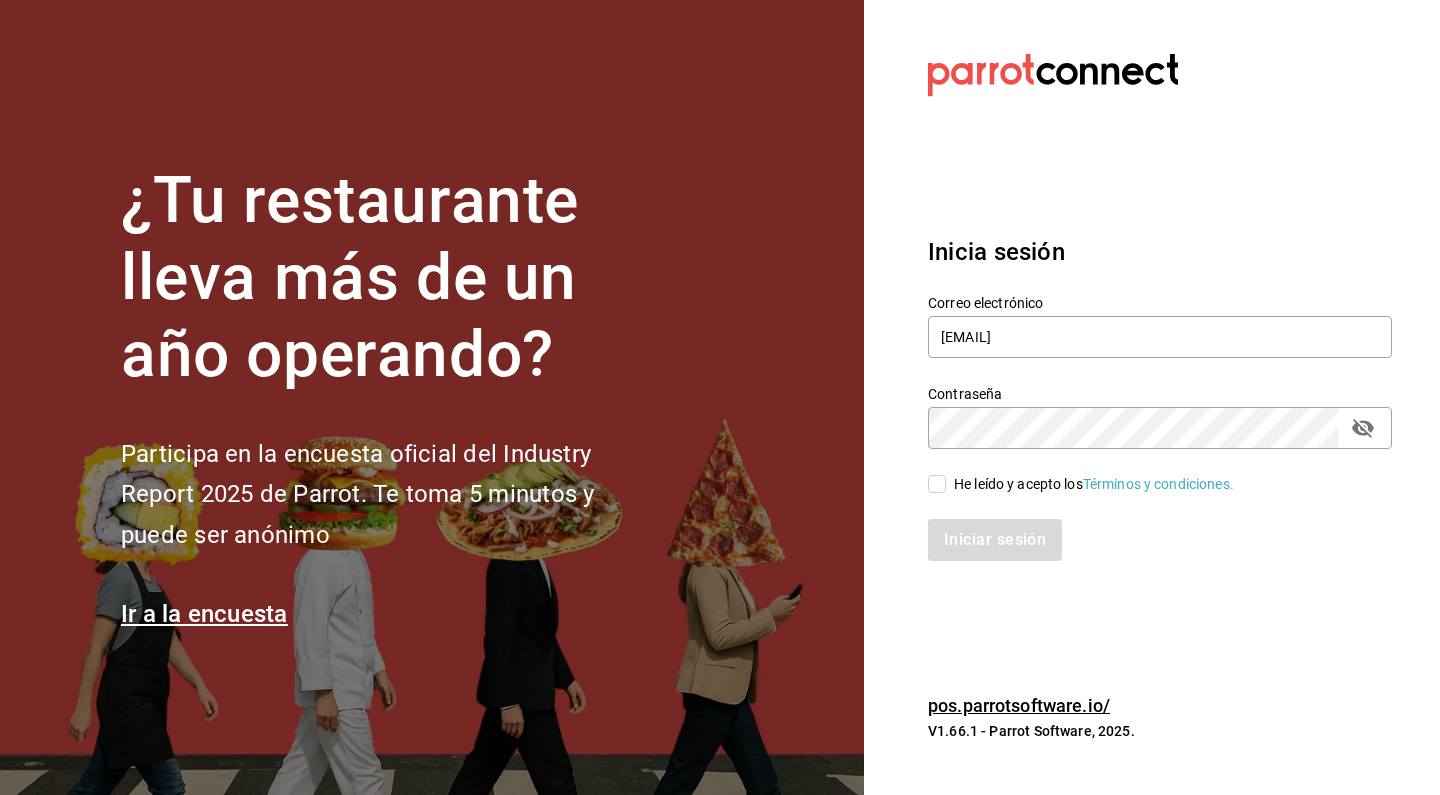 click on "Iniciar sesión" at bounding box center [1148, 528] 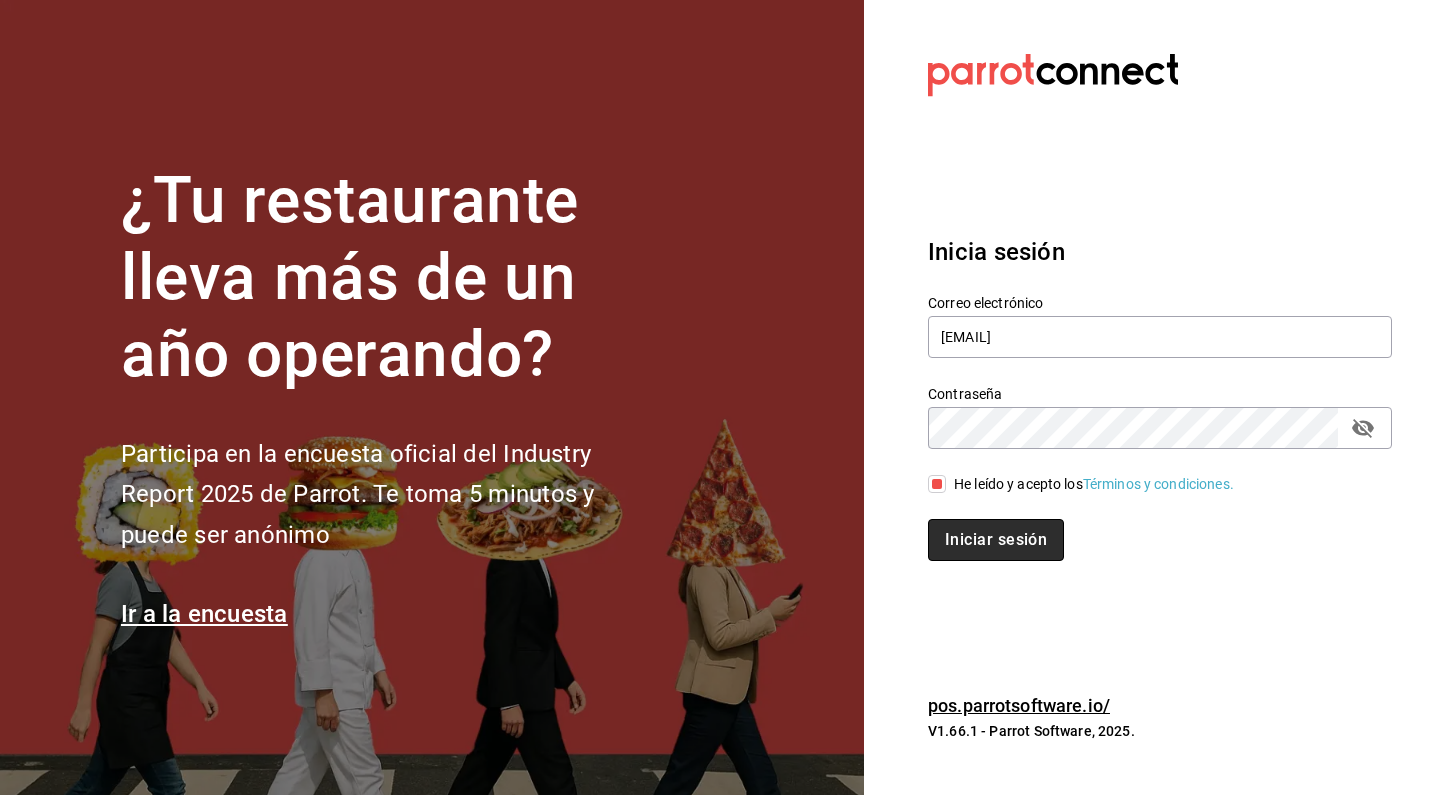 click on "Iniciar sesión" at bounding box center [996, 540] 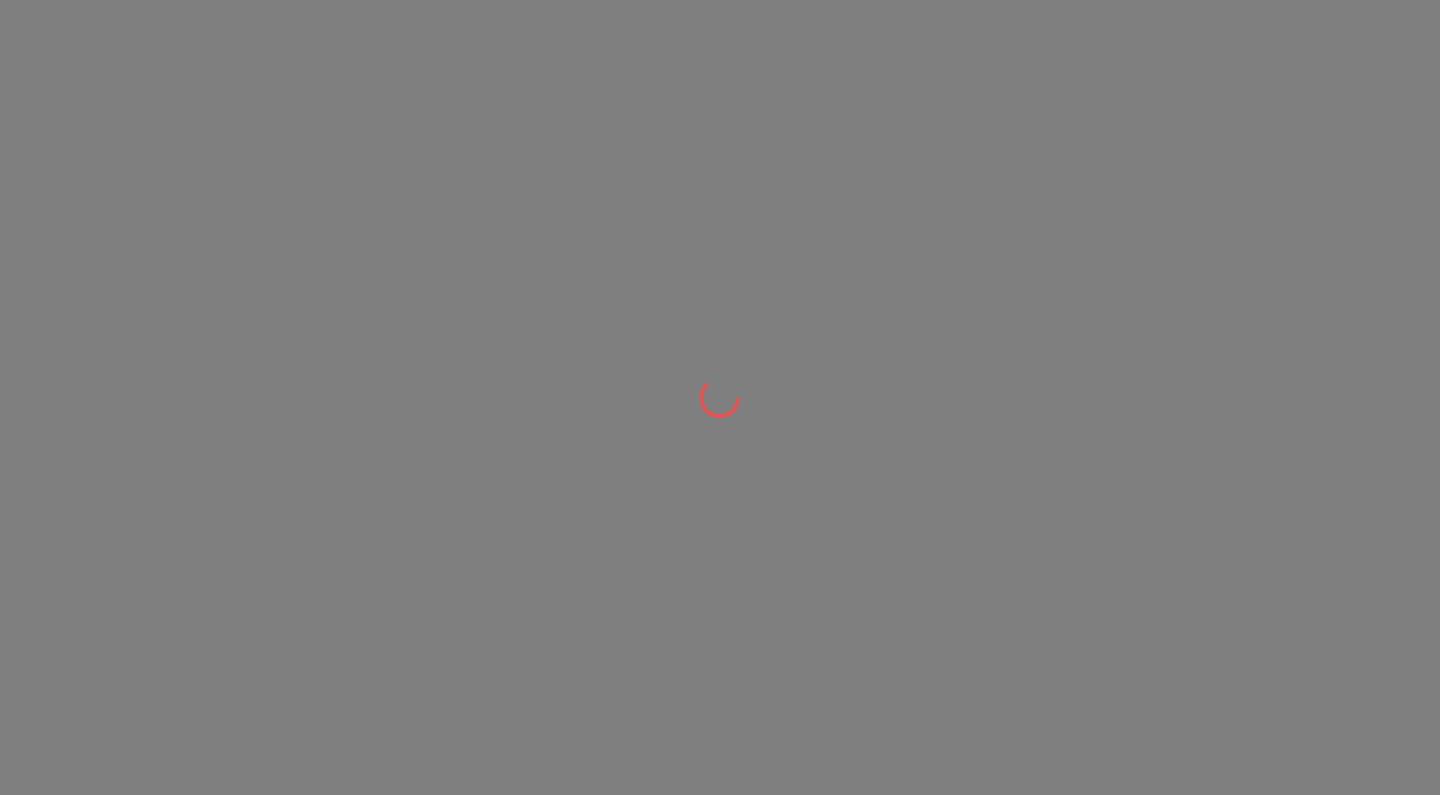 scroll, scrollTop: 0, scrollLeft: 0, axis: both 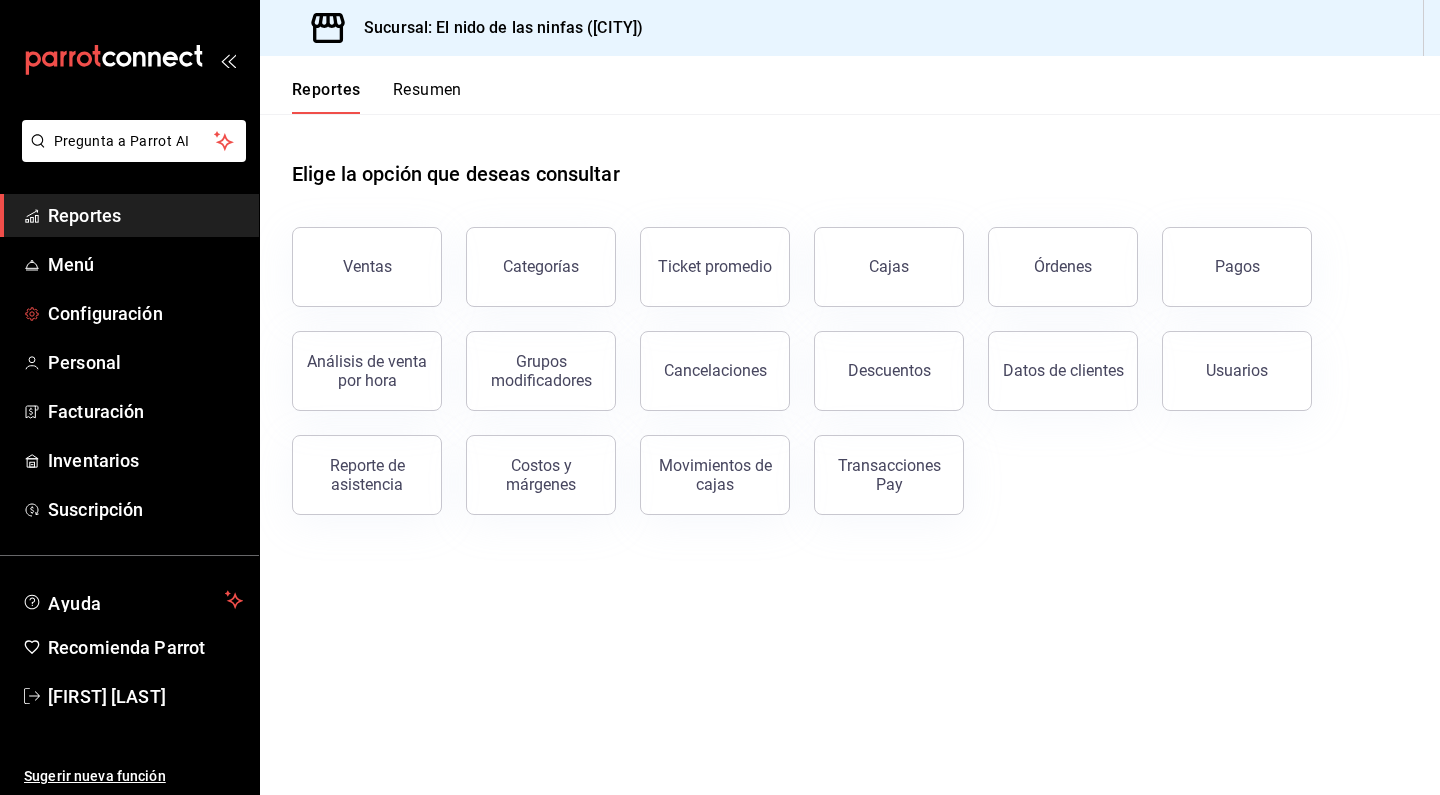 click on "Reportes" at bounding box center [145, 215] 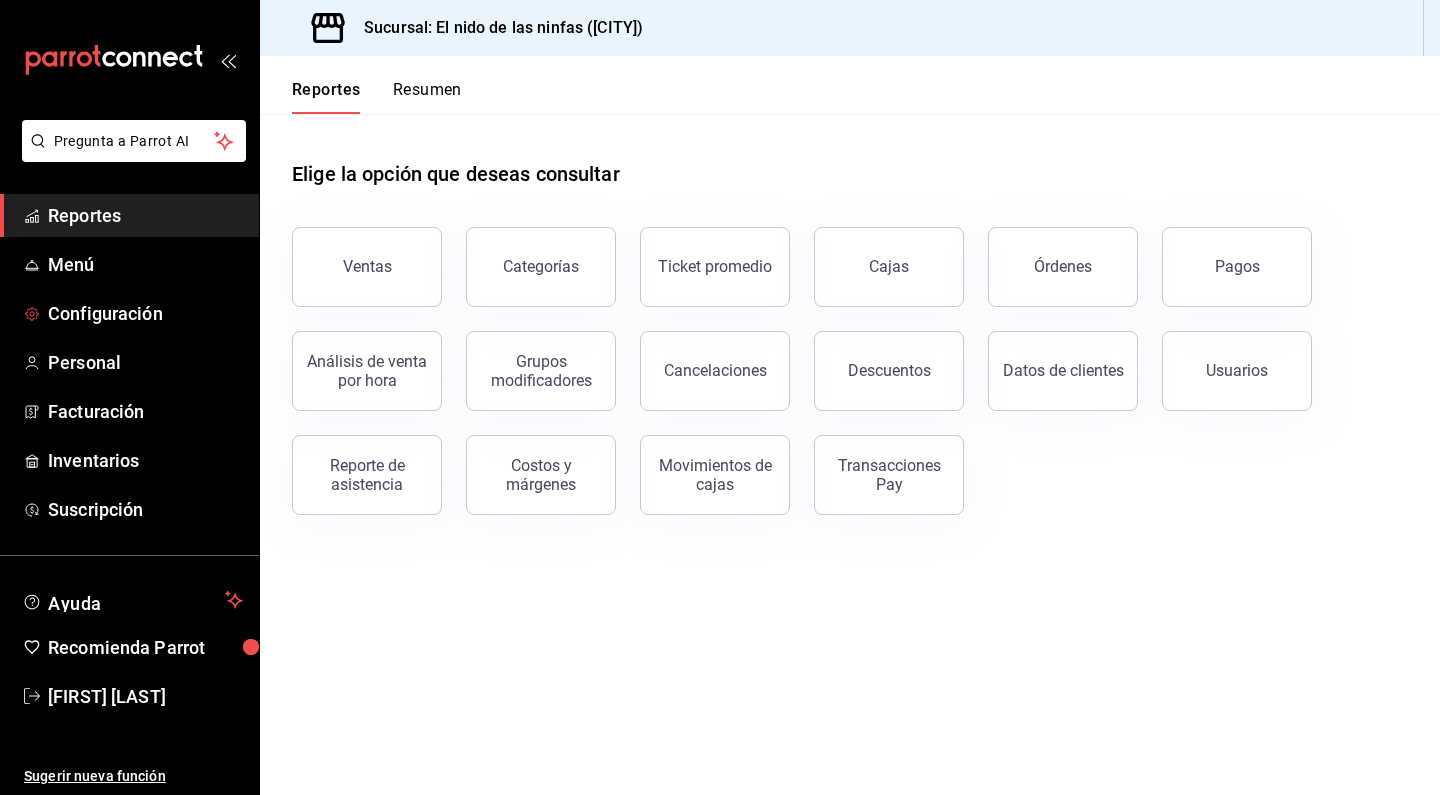 click on "Reportes" at bounding box center [145, 215] 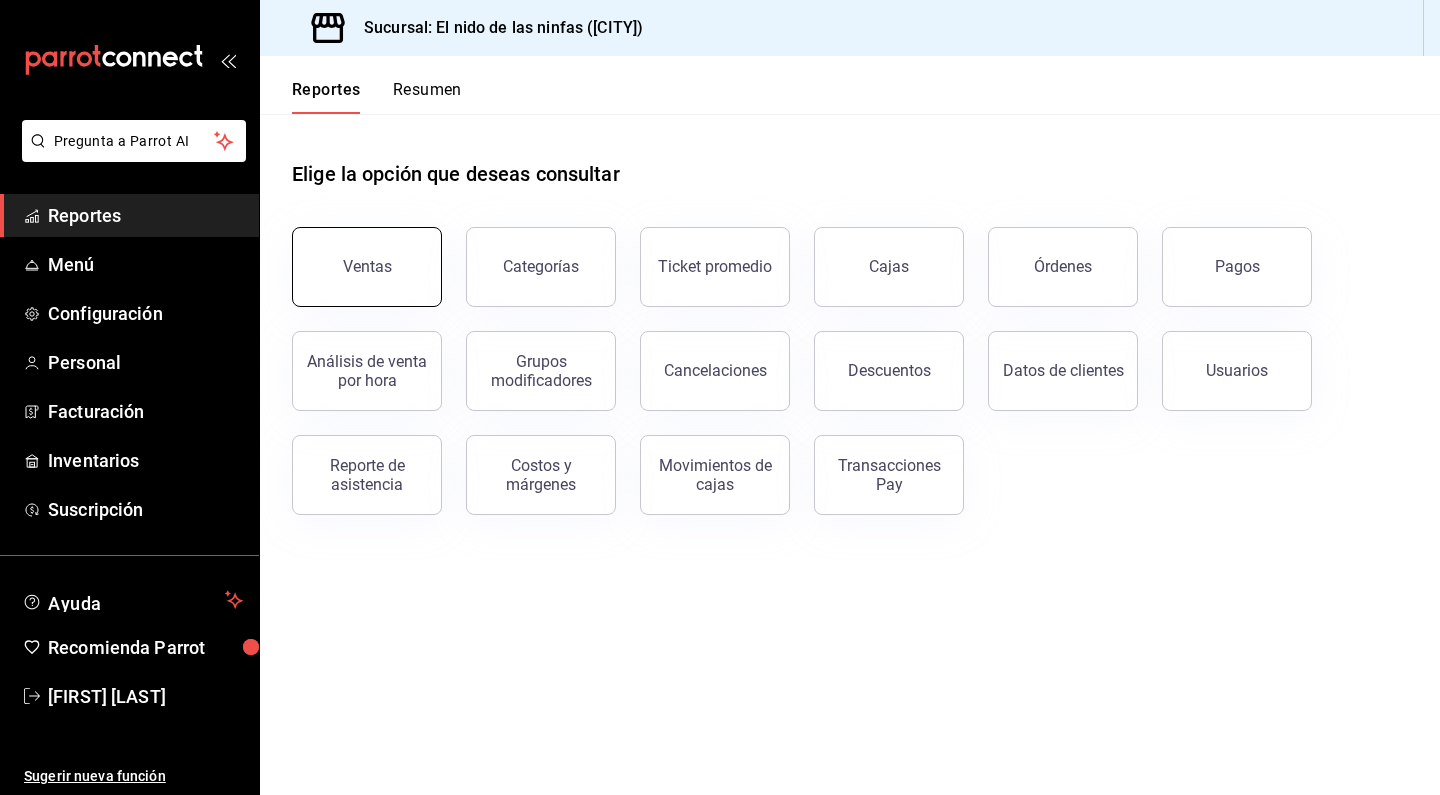 click on "Ventas" at bounding box center [367, 266] 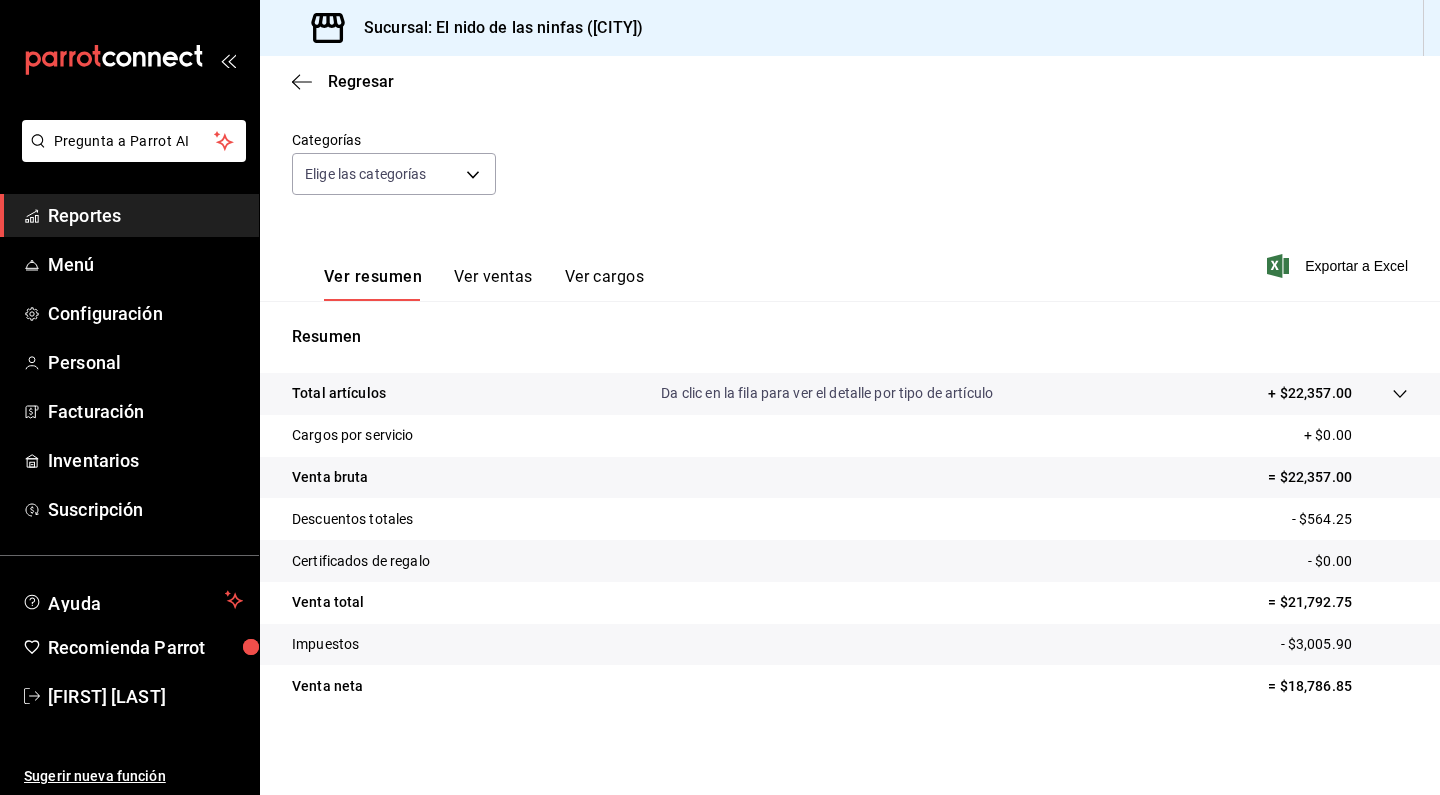 scroll, scrollTop: 163, scrollLeft: 0, axis: vertical 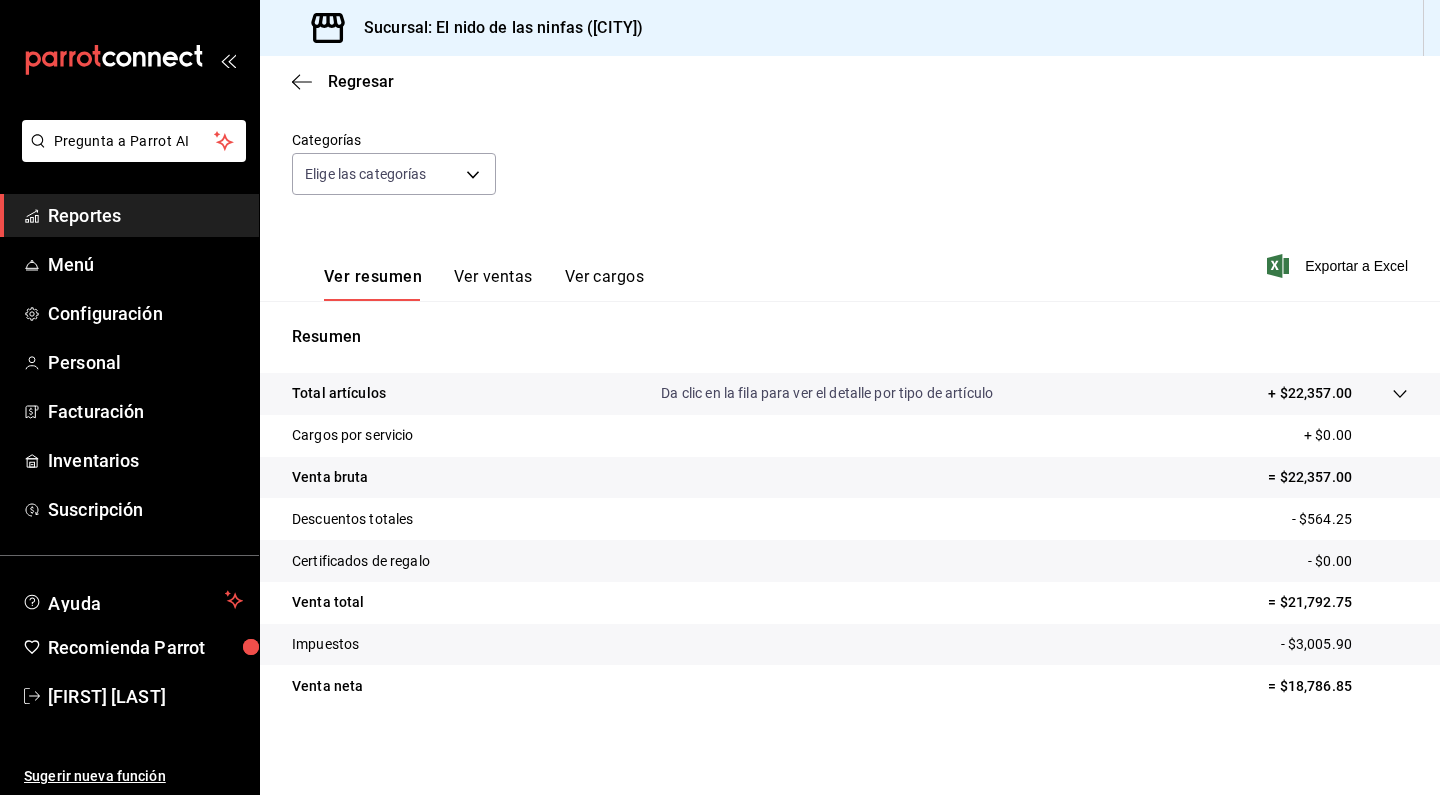 click on "Ver ventas" at bounding box center [493, 284] 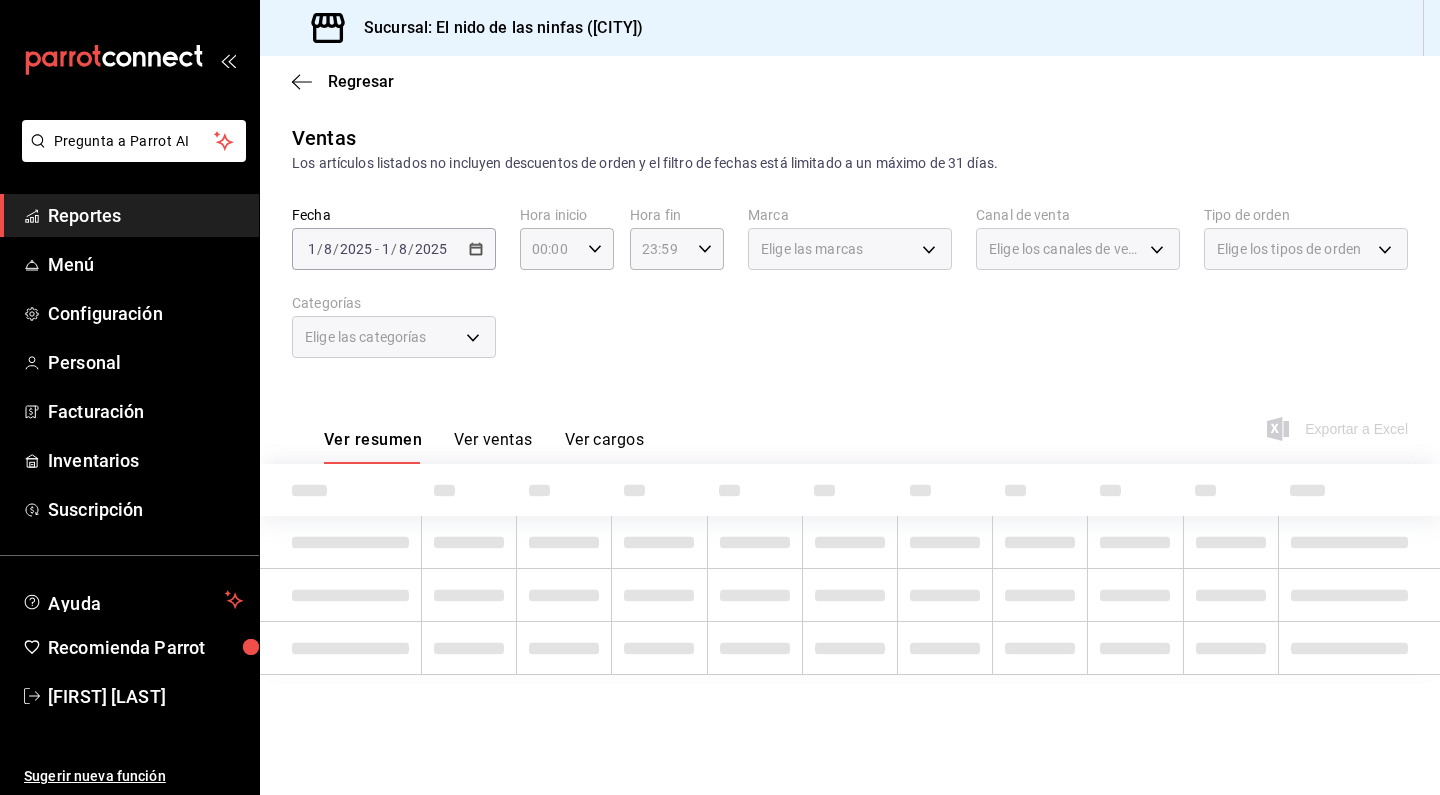 scroll, scrollTop: 0, scrollLeft: 0, axis: both 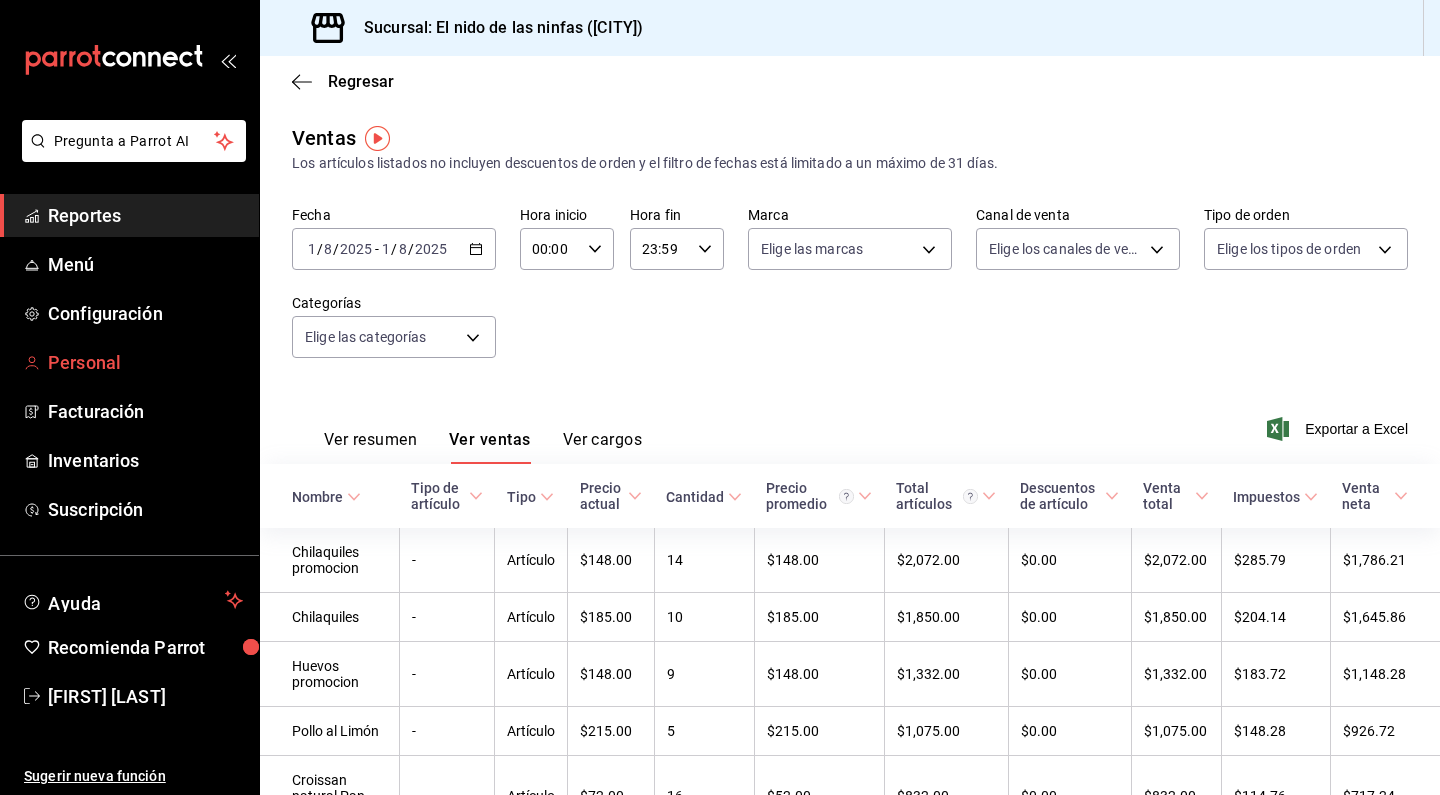 click on "Personal" at bounding box center [145, 362] 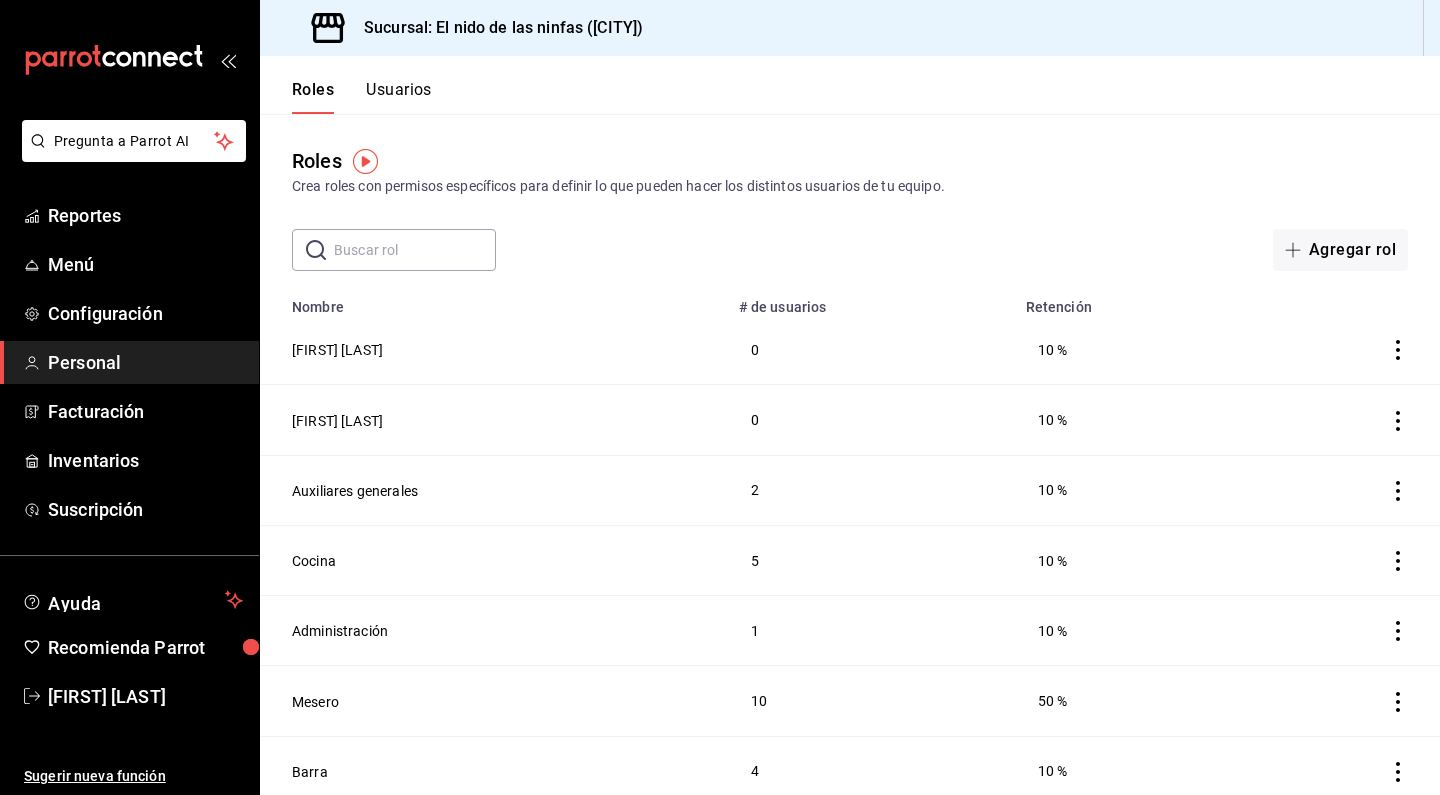 click on "Usuarios" at bounding box center [399, 97] 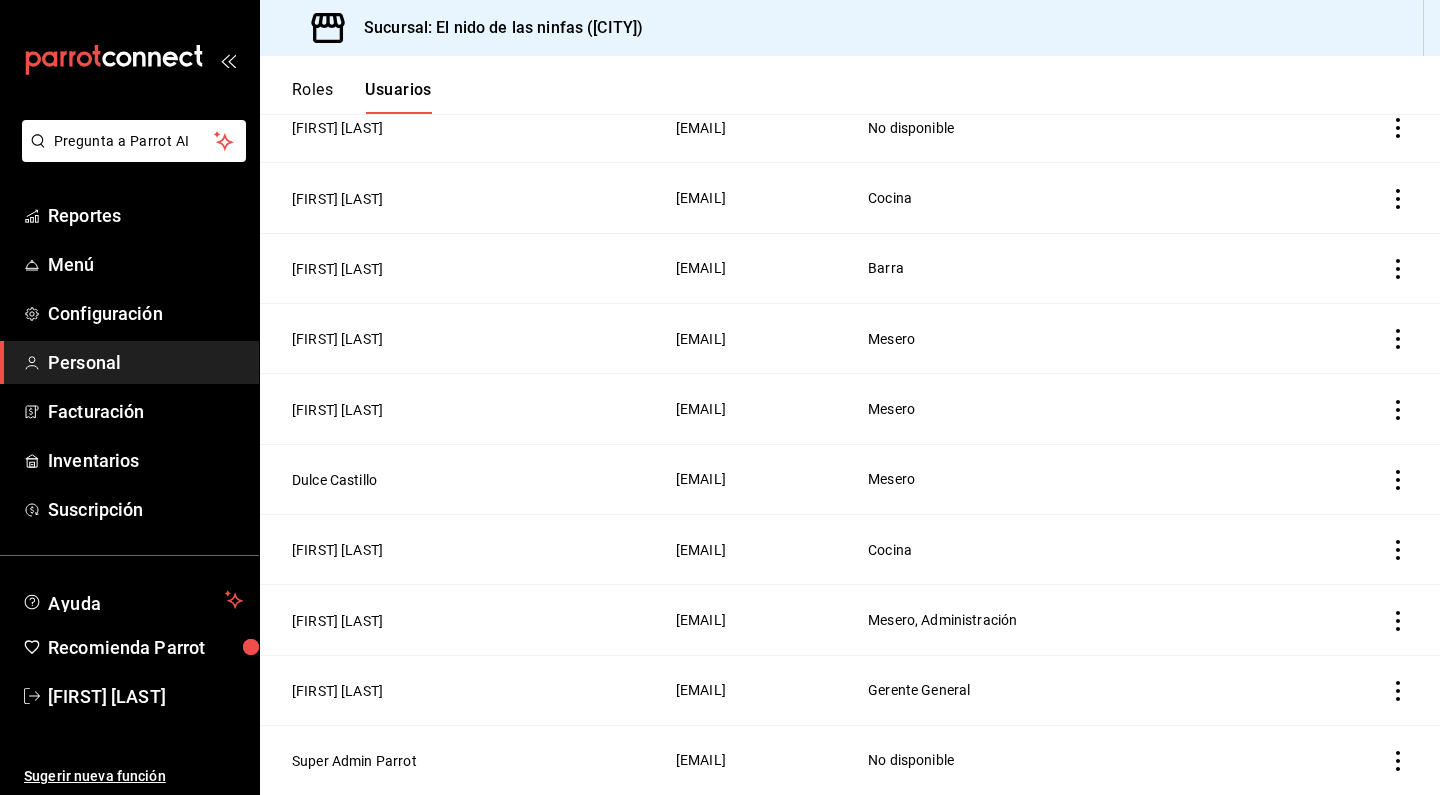 scroll, scrollTop: 1206, scrollLeft: 0, axis: vertical 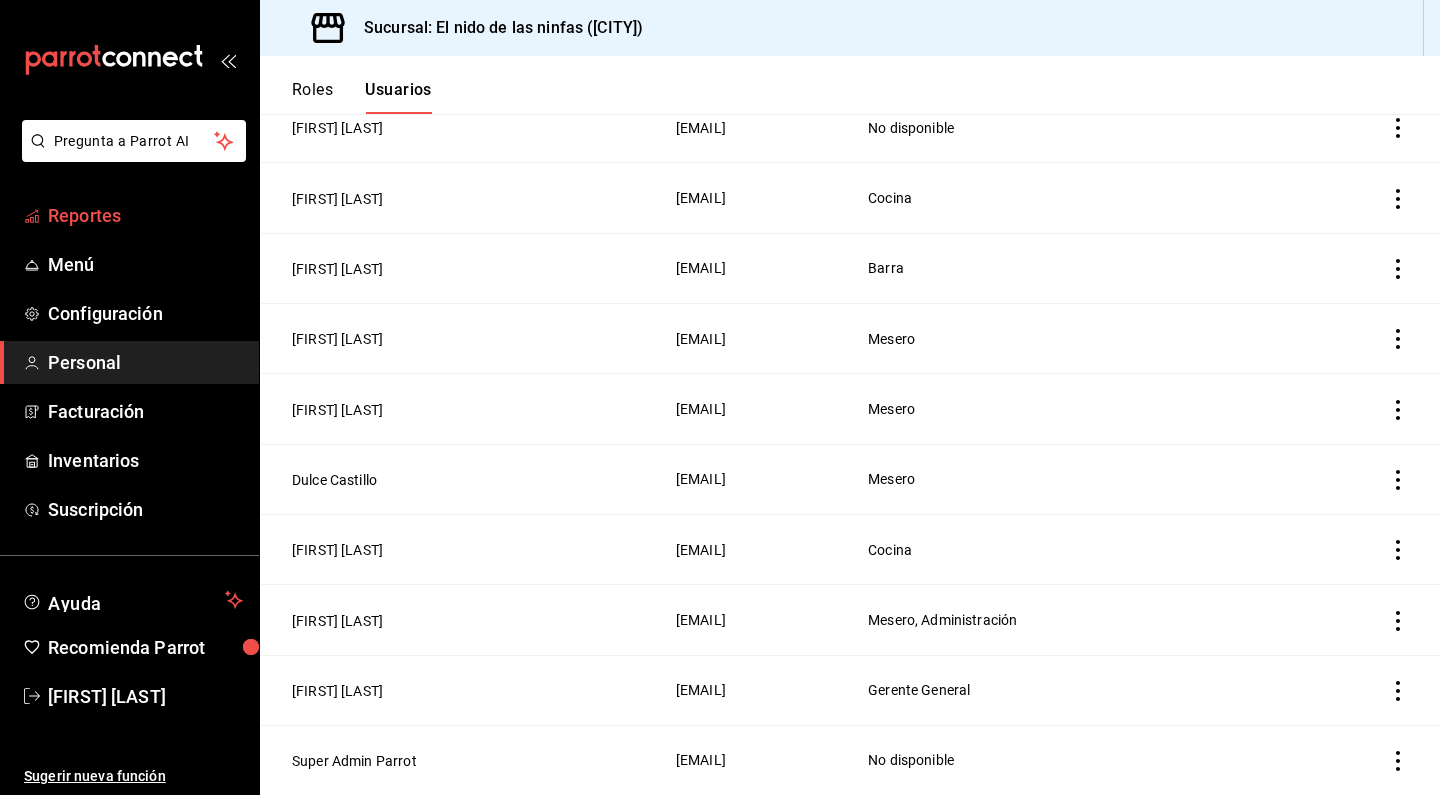 click on "Reportes" at bounding box center (129, 215) 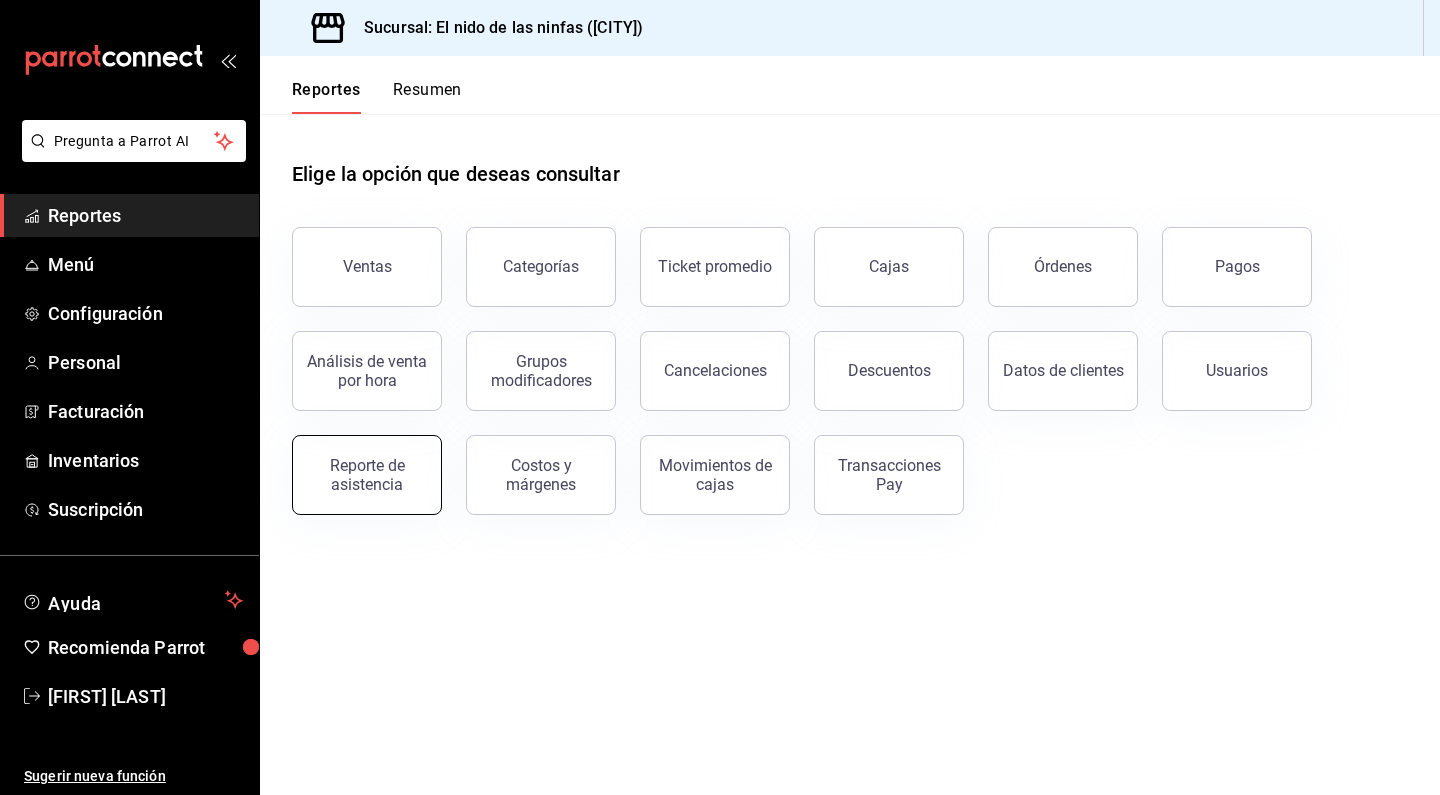 click on "Reporte de asistencia" at bounding box center (367, 475) 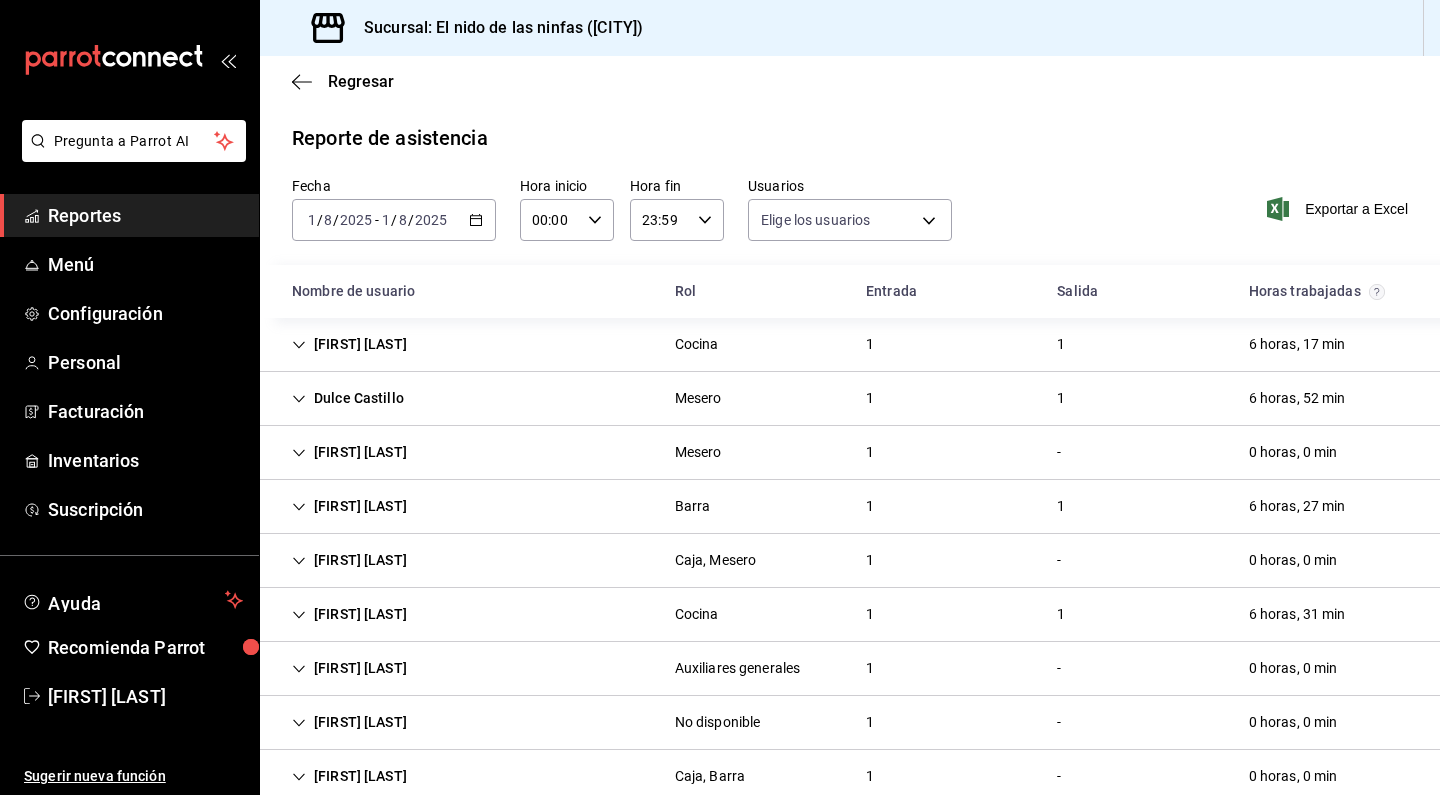 type on "[EMAIL],[EMAIL],[EMAIL],[EMAIL],[EMAIL],[EMAIL],[EMAIL],[EMAIL],[EMAIL],[EMAIL],[EMAIL],[EMAIL],[EMAIL],[EMAIL],[EMAIL],[EMAIL],[EMAIL],[EMAIL],[EMAIL],[EMAIL],[EMAIL],[EMAIL],[EMAIL]" 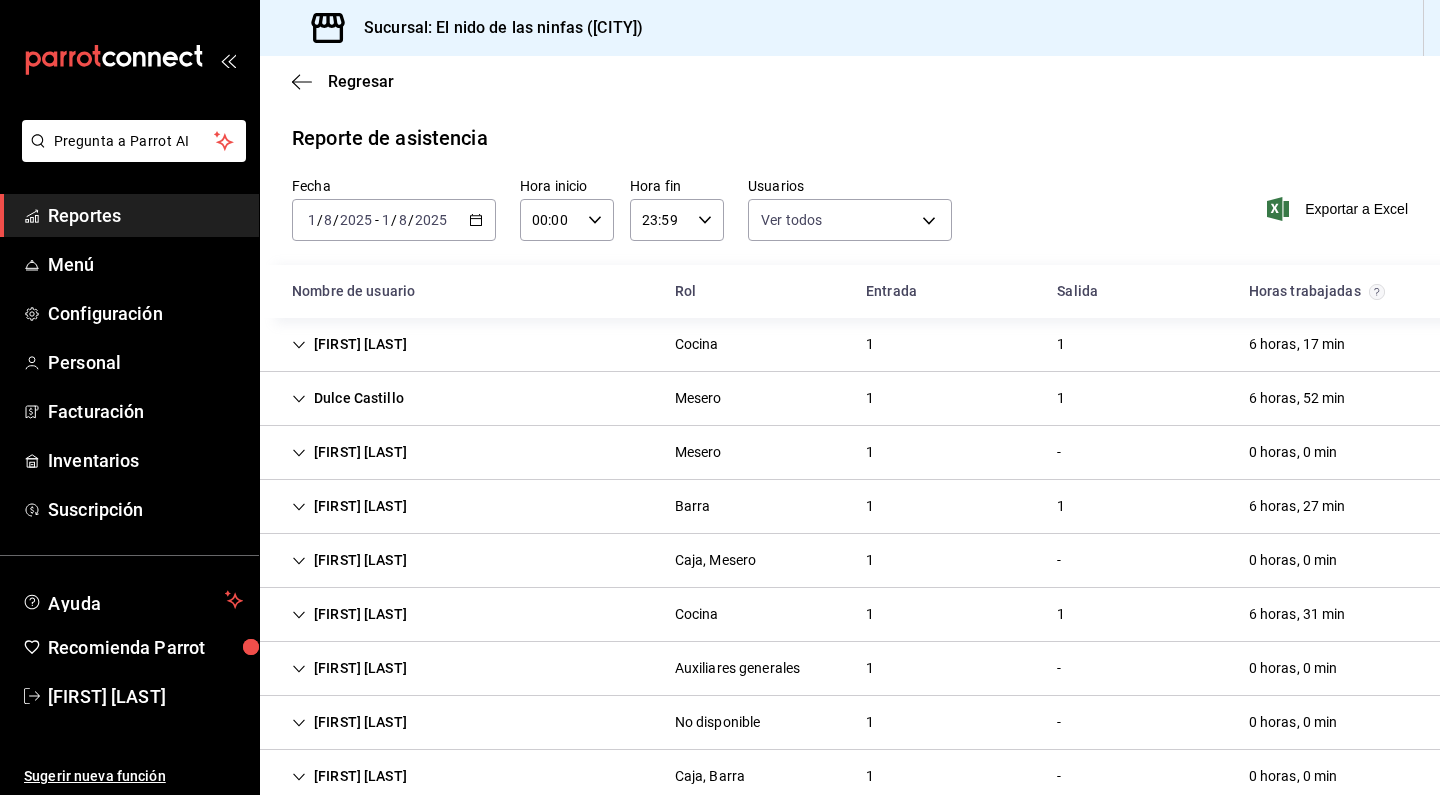 scroll, scrollTop: 0, scrollLeft: 0, axis: both 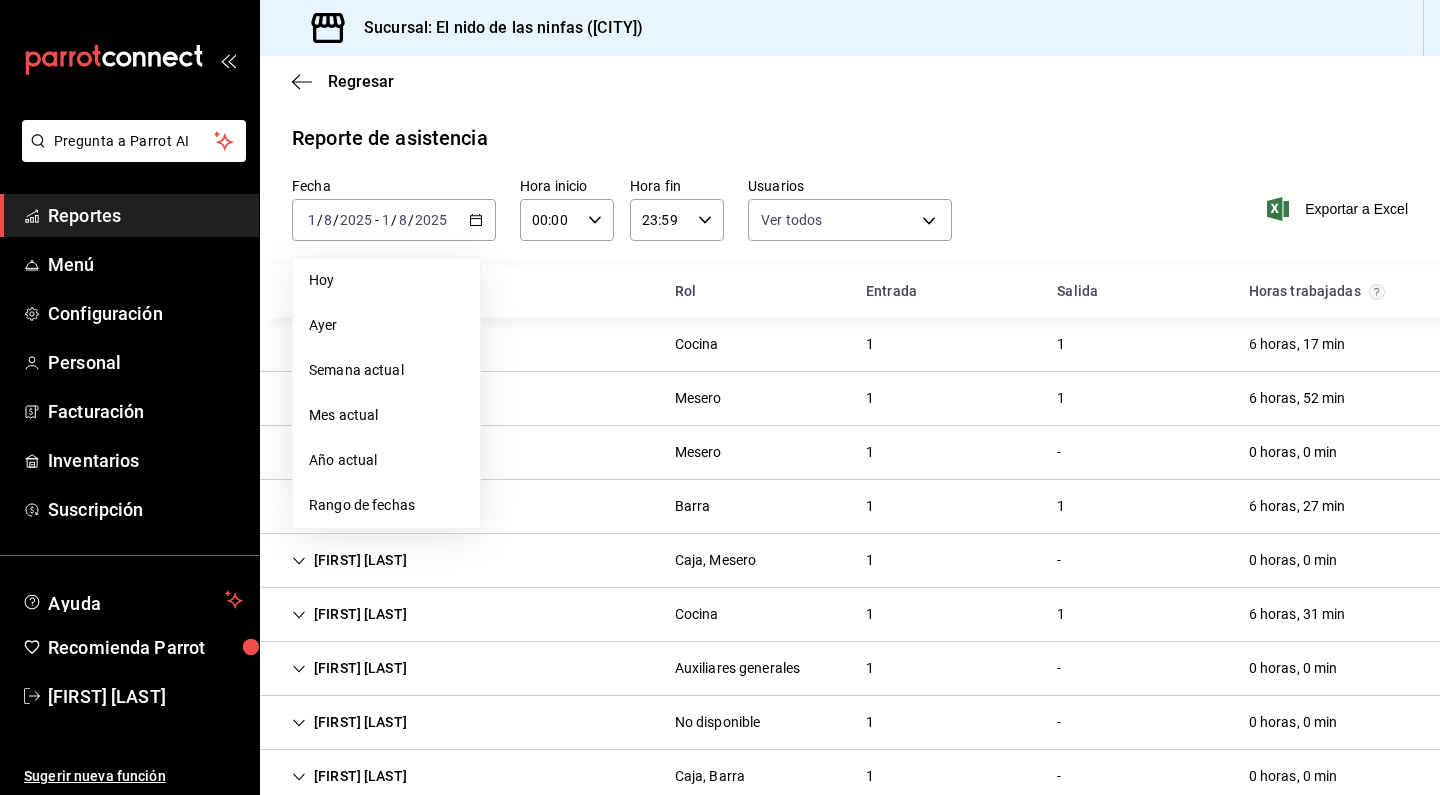 click on "[FIRST] [LAST] Barra 1 1 6 horas, 27 min" at bounding box center (850, 507) 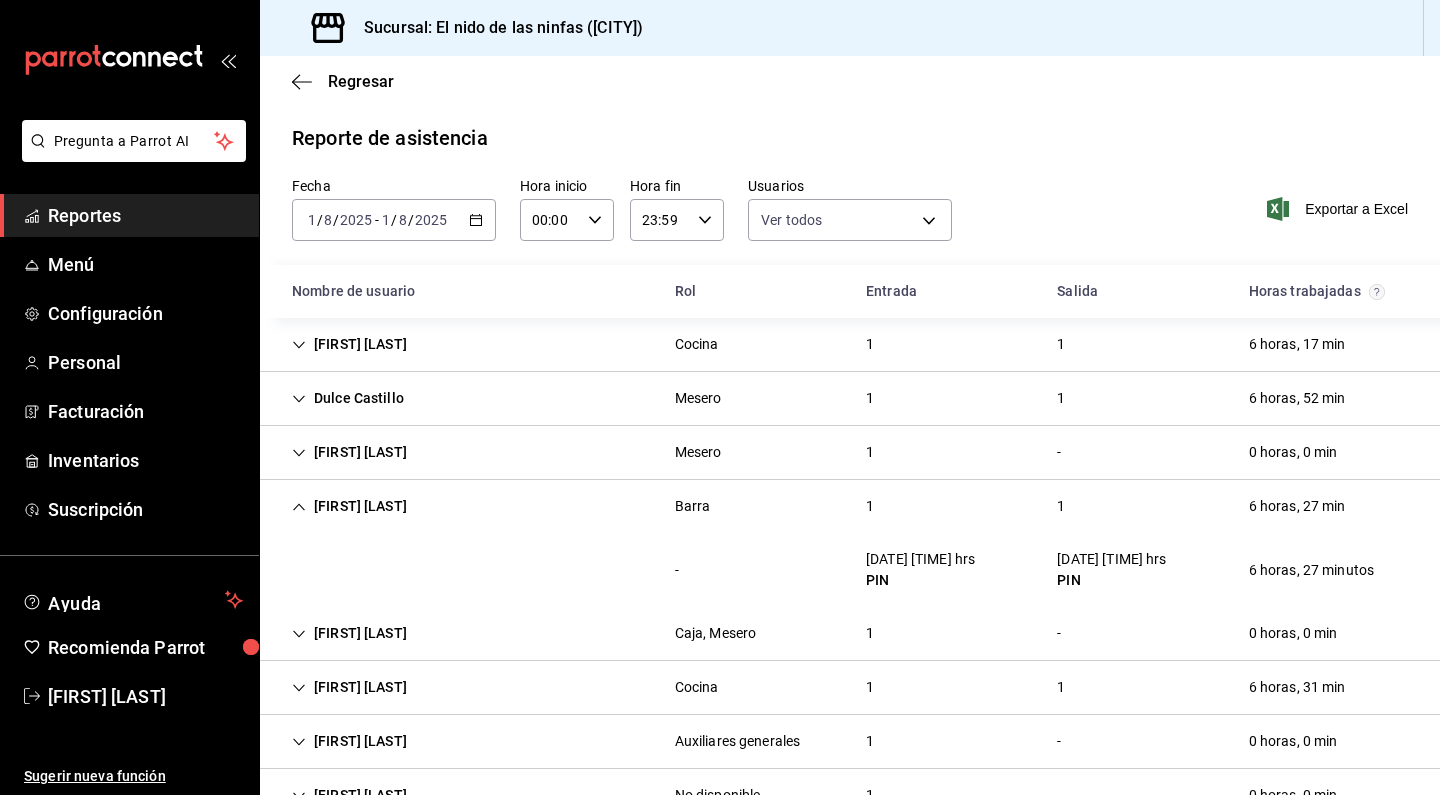 click on "2025" at bounding box center (356, 220) 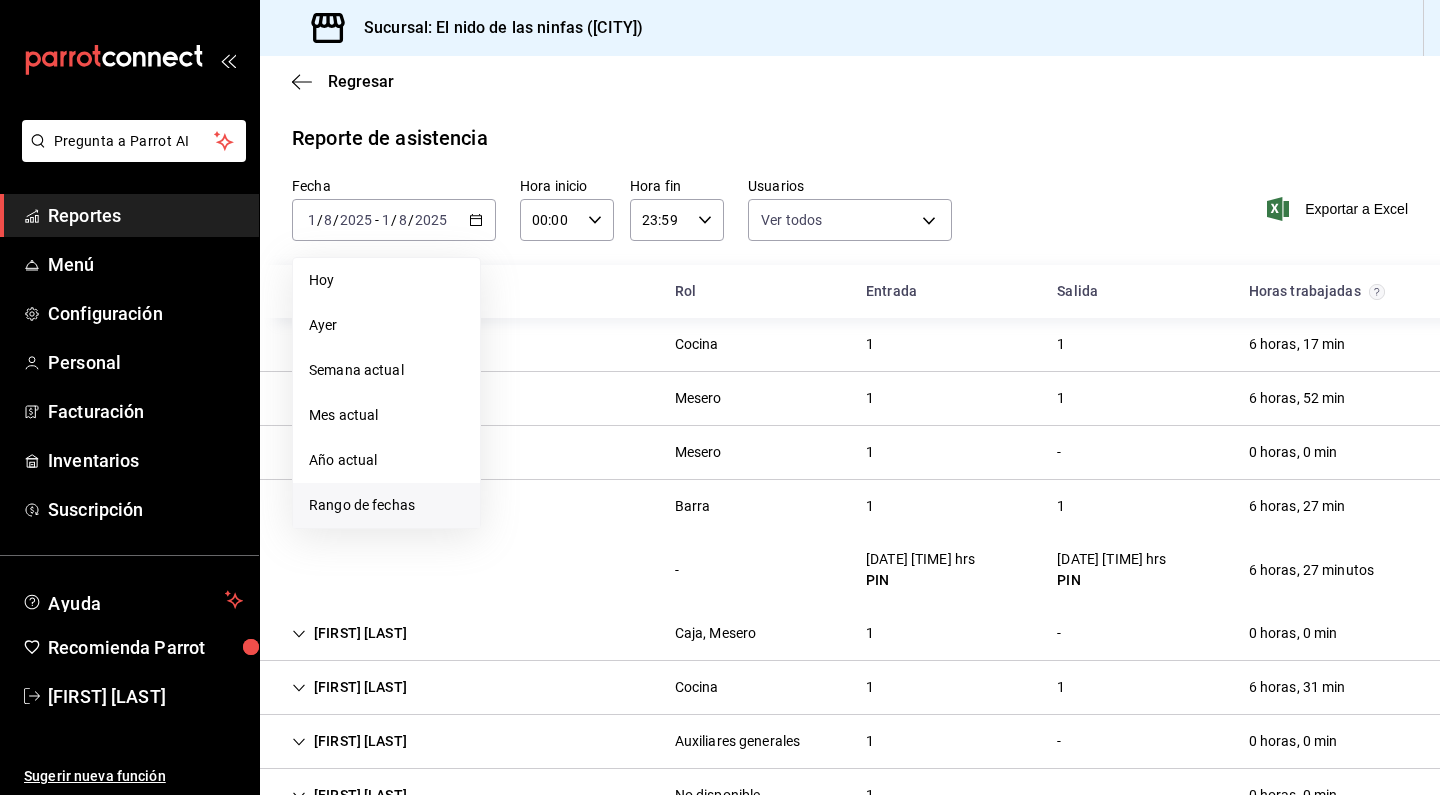click on "Rango de fechas" at bounding box center (386, 505) 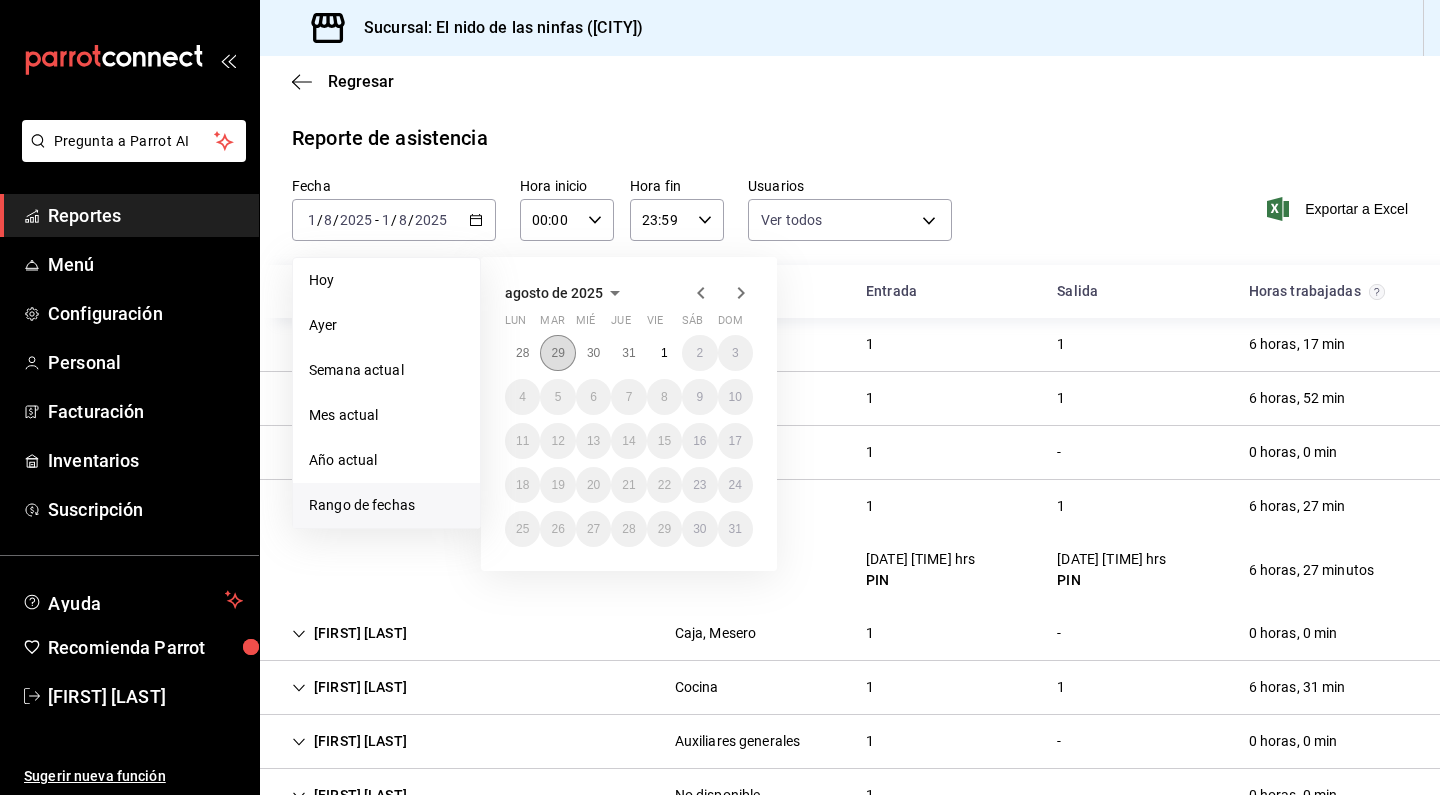 click on "29" at bounding box center [557, 353] 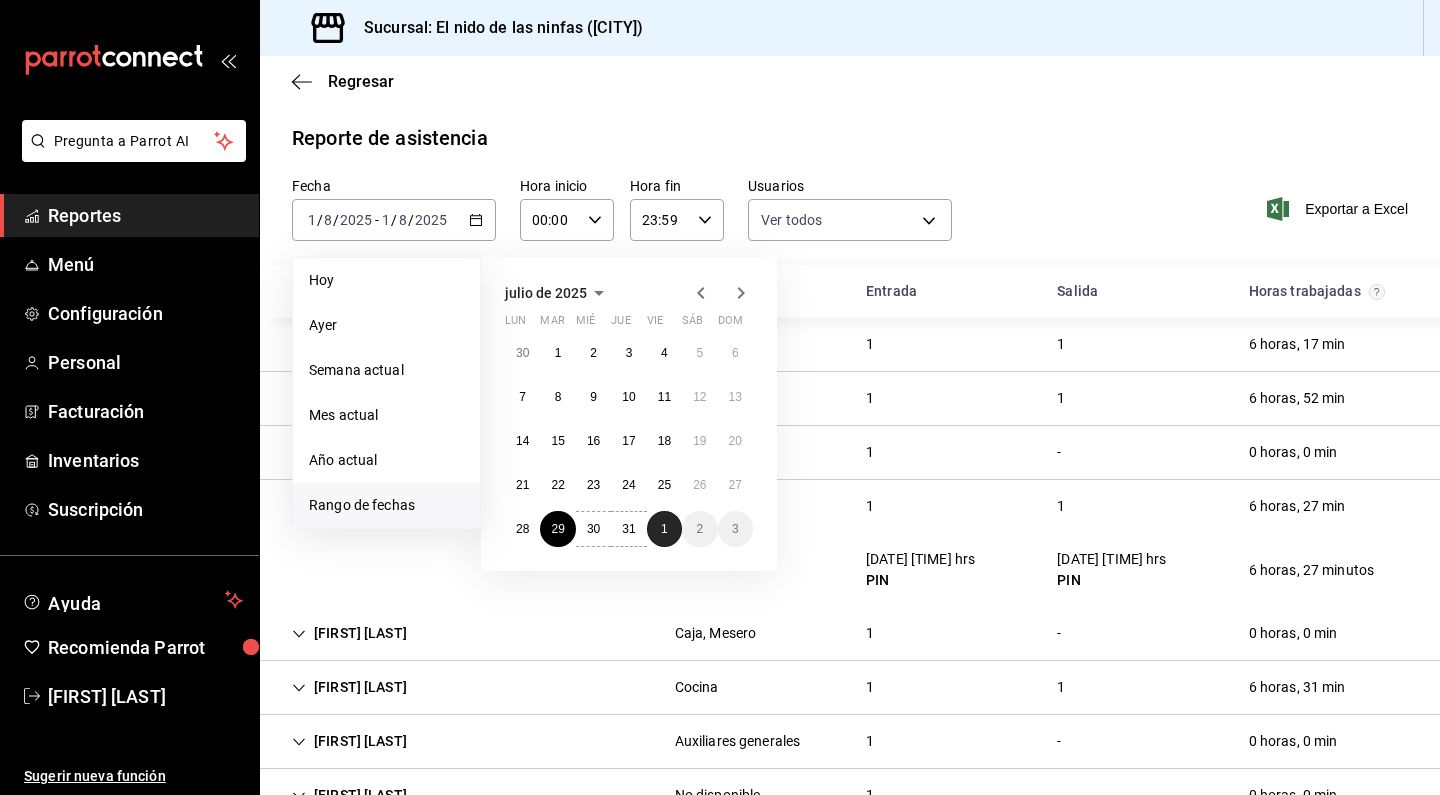 click on "1" at bounding box center (664, 529) 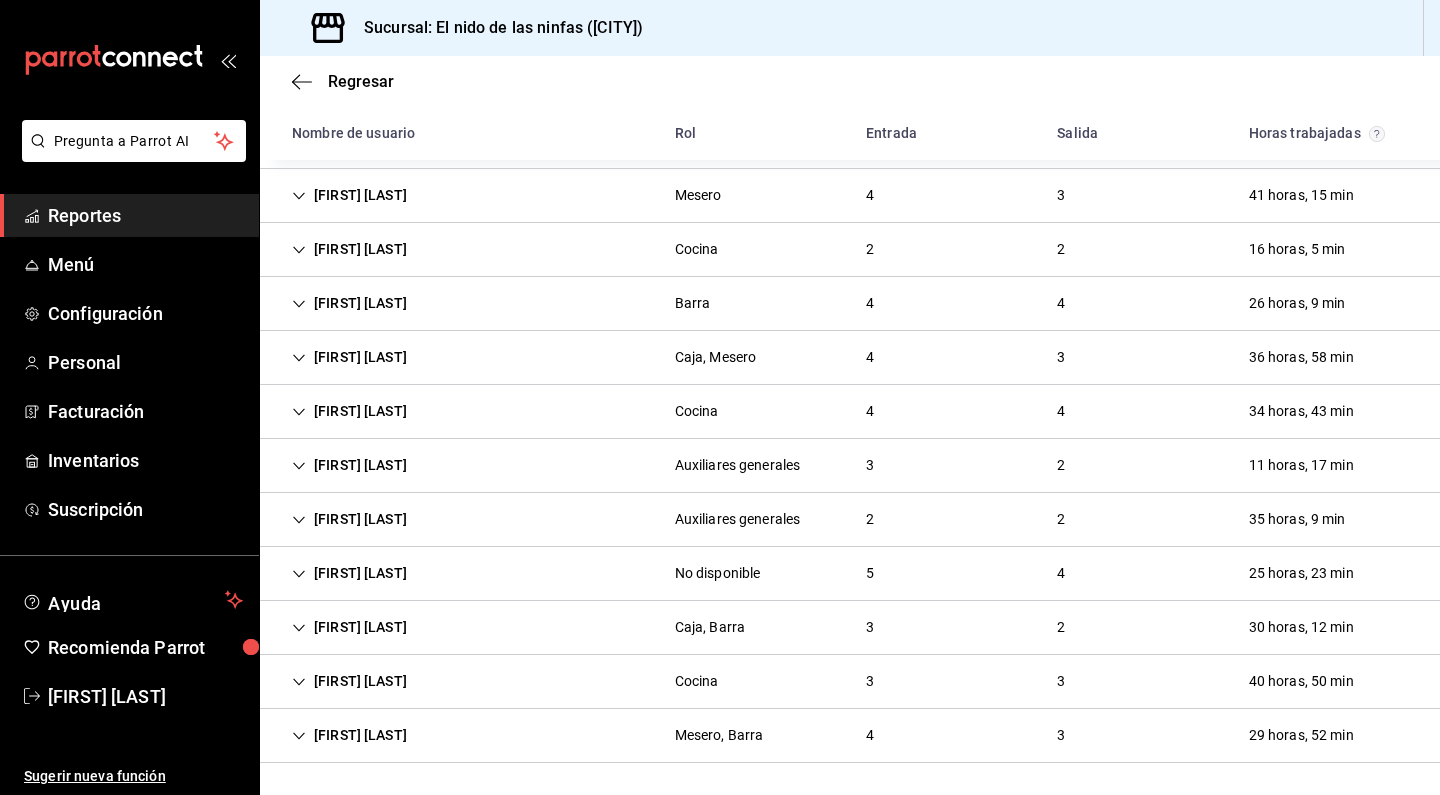 scroll, scrollTop: 311, scrollLeft: 0, axis: vertical 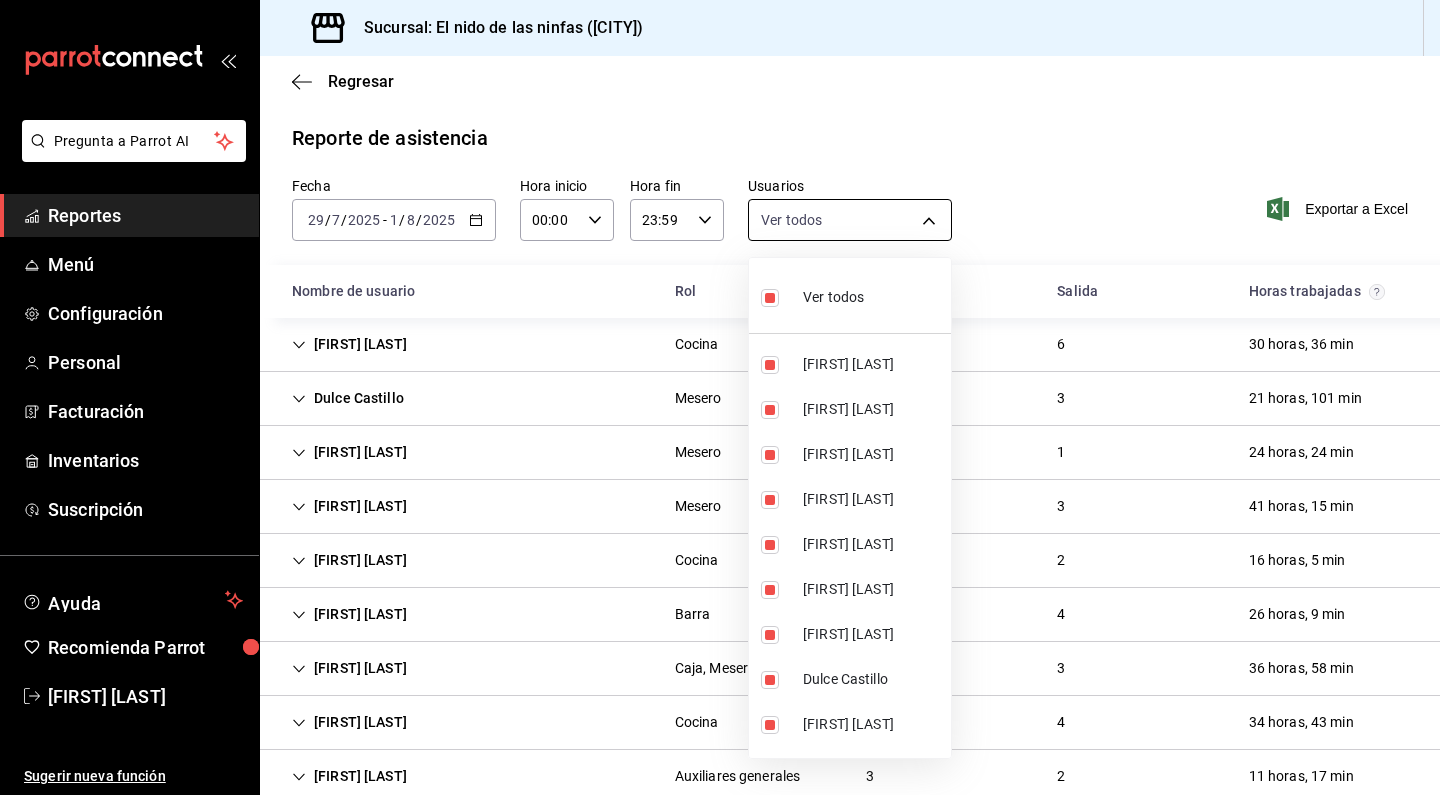 click on "Pregunta a Parrot AI Reportes   Menú   Configuración   Personal   Facturación   Inventarios   Suscripción   Ayuda Recomienda Parrot   [FIRST] [LAST]   Sugerir nueva función   Sucursal: El nido de las ninfas ([CITY]) Regresar Reporte de asistencia Fecha 2025-07-29 29 / 7 / 2025 - 2025-08-01 1 / 8 / 2025 Hora inicio 00:00 Hora inicio Hora fin 23:59 Hora fin Usuarios Ver todos Exportar a Excel Nombre de usuario Rol Entrada Salida Horas trabajadas   [FIRST] [LAST] Cocina 6 6 30 horas, 36 min [FIRST] [LAST] Mesero 3 3 21 horas, 101 min [FIRST] [LAST] Mesero 1 1 24 horas, 24 min [FIRST] [LAST] Mesero 4 3 41 horas, 15 min [FIRST] [LAST] Cocina 2 2 16 horas, 5 min [FIRST] [LAST] Barra 4 4 26 horas, 9 min [FIRST] [LAST] Caja, Mesero 4 3 36 horas, 58 min [FIRST] [LAST] Cocina 4 4 34 horas, 43 min [FIRST] [LAST] Auxiliares generales 3 2 11 horas, 17 min [FIRST] [LAST] Auxiliares generales 2 2 35 horas, 9 min [FIRST] [LAST] No disponible 5 4 25 horas, 23 min [FIRST] [LAST] Caja, Barra" at bounding box center [720, 397] 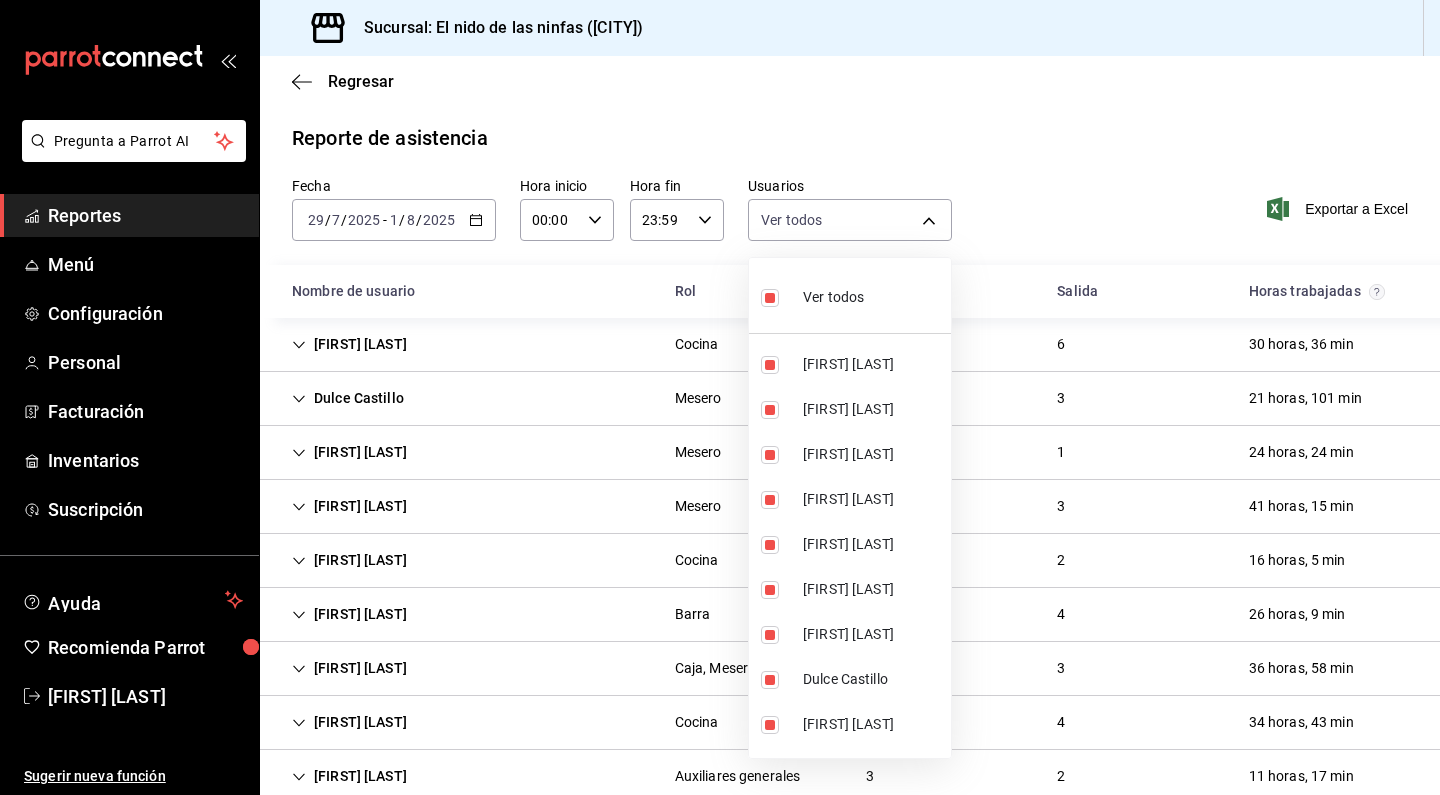 click at bounding box center [720, 397] 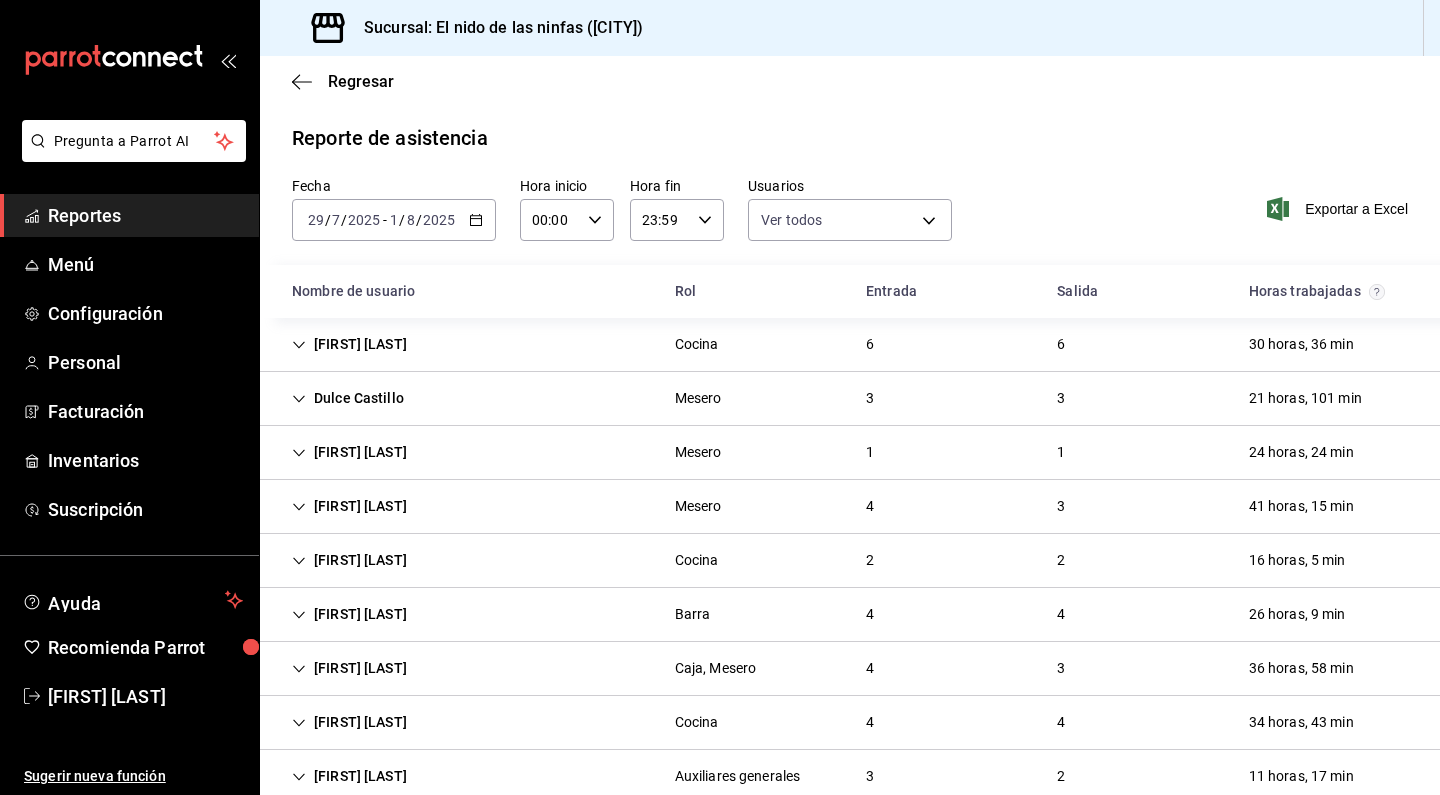 click on "[DATE] [DATE]" at bounding box center [422, 220] 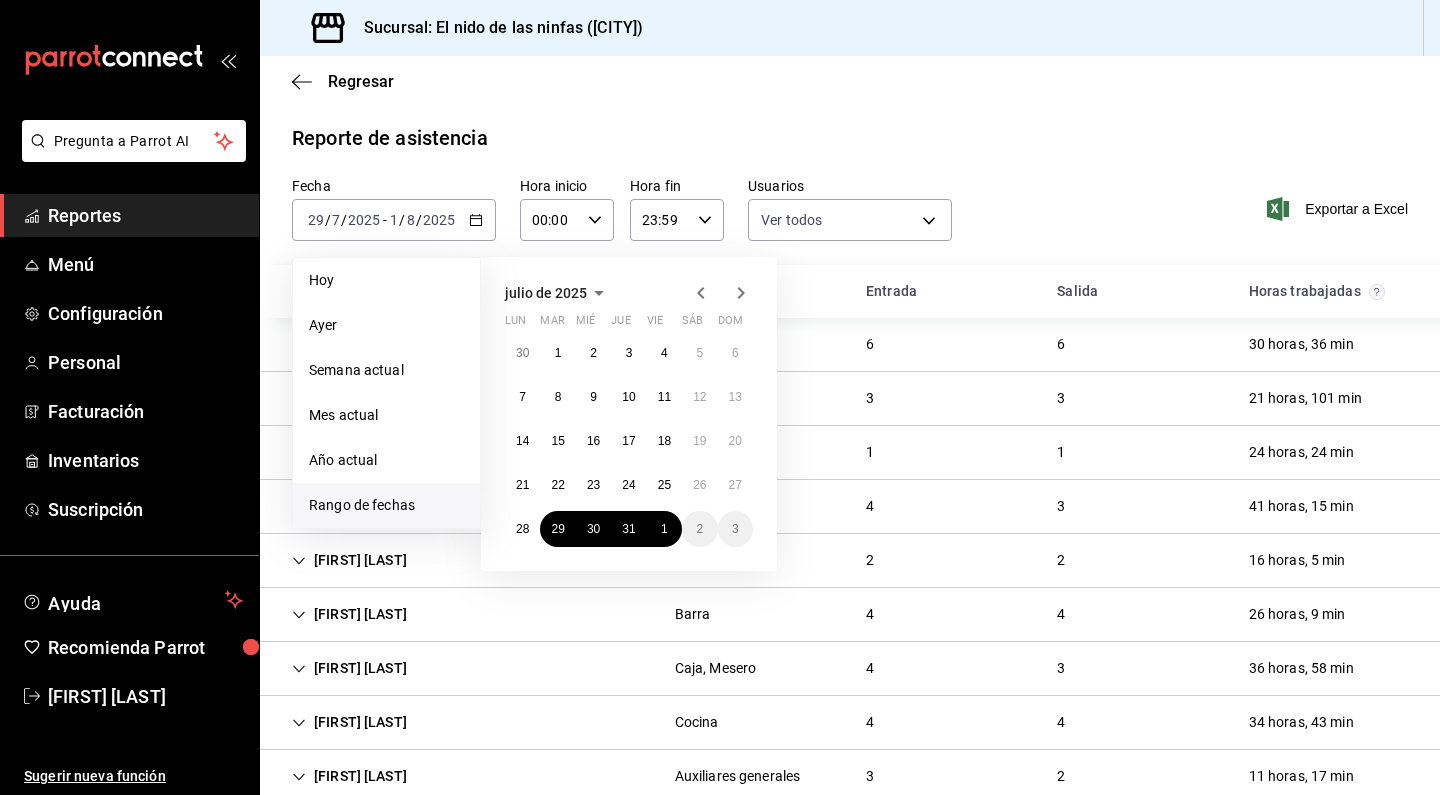 click on "Reporte de asistencia Fecha 2025-07-29 29 / 7 / 2025 - 2025-08-01 1 / 8 / 2025 Hoy Ayer Semana actual Mes actual Año actual Rango de fechas julio de 2025 lun mar mié jue vie sáb dom 30 1 2 3 4 5 6 7 8 9 10 11 12 13 14 15 16 17 18 19 20 21 22 23 24 25 26 27 28 29 30 31 1 2 3 Hora inicio 00:00 Hora inicio Hora fin 23:59 Hora fin Usuarios Ver todos Exportar a Excel Nombre de usuario Rol Entrada Salida Horas trabajadas   [FIRST] [LAST] Cocina 6 6 30 horas, 36 min [FIRST] [LAST] Mesero 3 3 21 horas, 101 min [FIRST] [LAST] Mesero 1 1 24 horas, 24 min [FIRST] [LAST] Mesero 4 3 41 horas, 15 min [FIRST] [LAST] Cocina 2 2 16 horas, 5 min [FIRST] [LAST] Barra 4 4 26 horas, 9 min [FIRST] [LAST] Caja, Mesero 4 3 36 horas, 58 min [FIRST] [LAST] Cocina 4 4 34 horas, 43 min [FIRST] [LAST] Auxiliares generales 3 2 11 horas, 17 min [FIRST] [LAST] Auxiliares generales 2 2 35 horas, 9 min [FIRST] [LAST] No disponible 5 4 25 horas, 23 min [FIRST] [LAST] Caja, Barra 3 2 30 horas, 12 min Cocina 3" at bounding box center (850, 598) 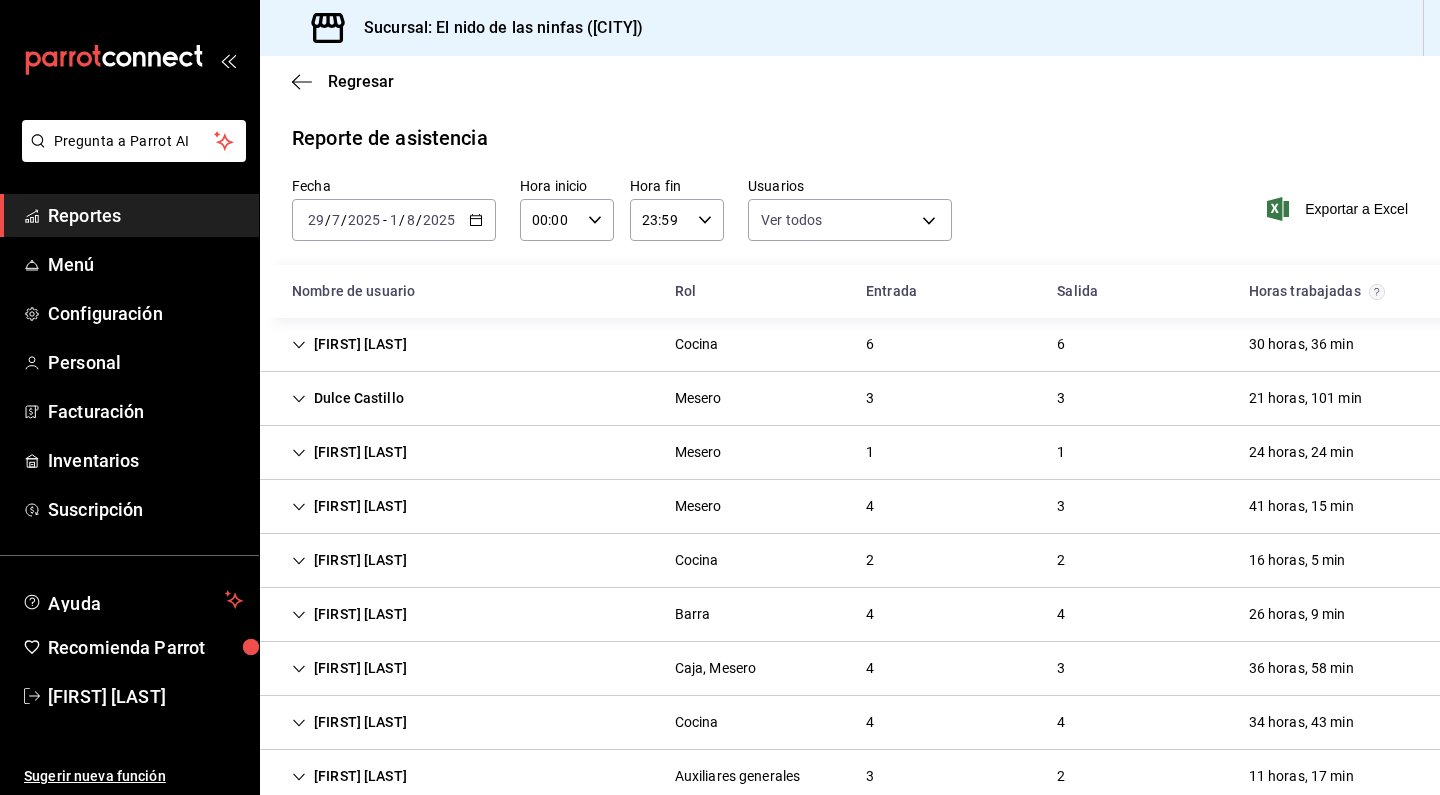 click on "Reportes" at bounding box center (145, 215) 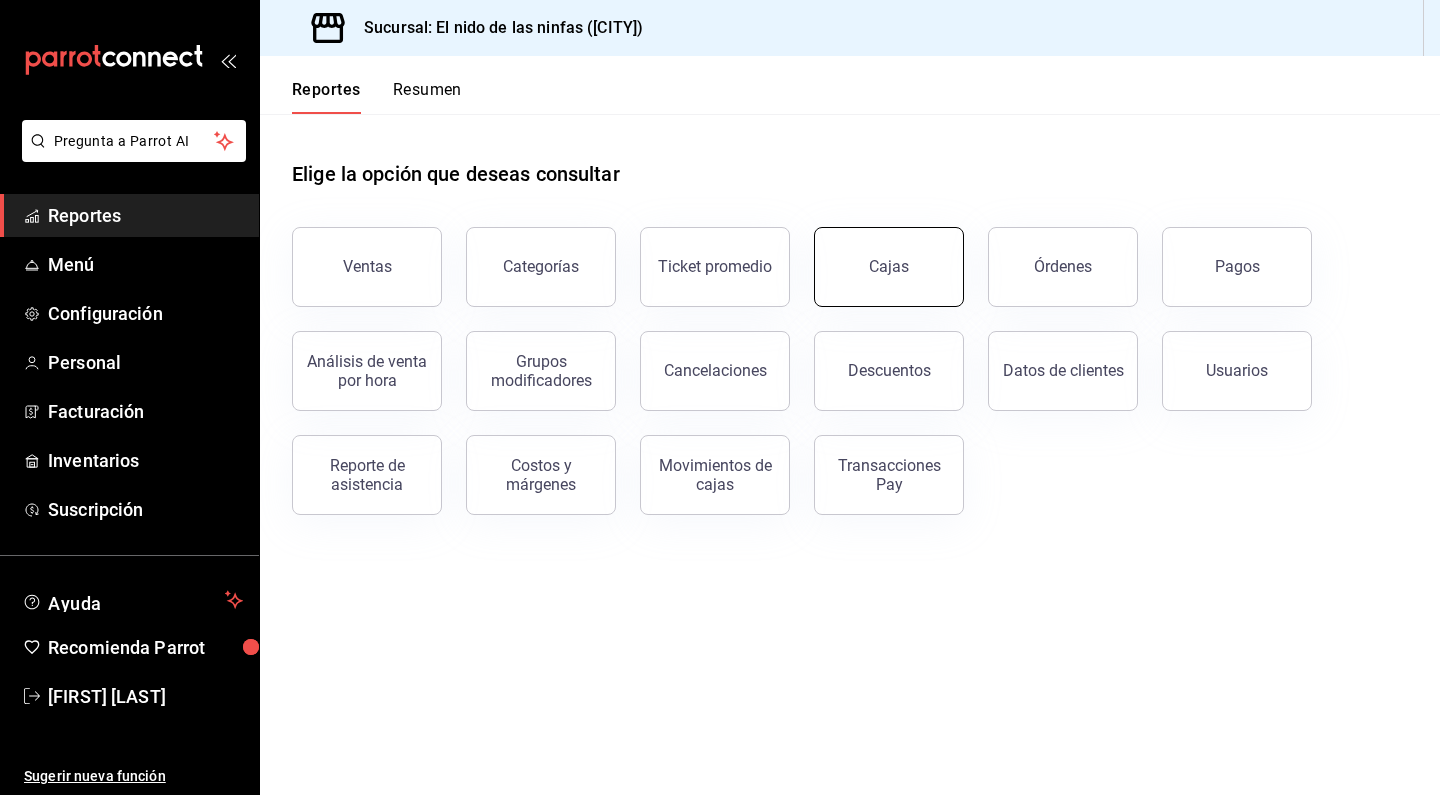 click on "Cajas" at bounding box center [889, 267] 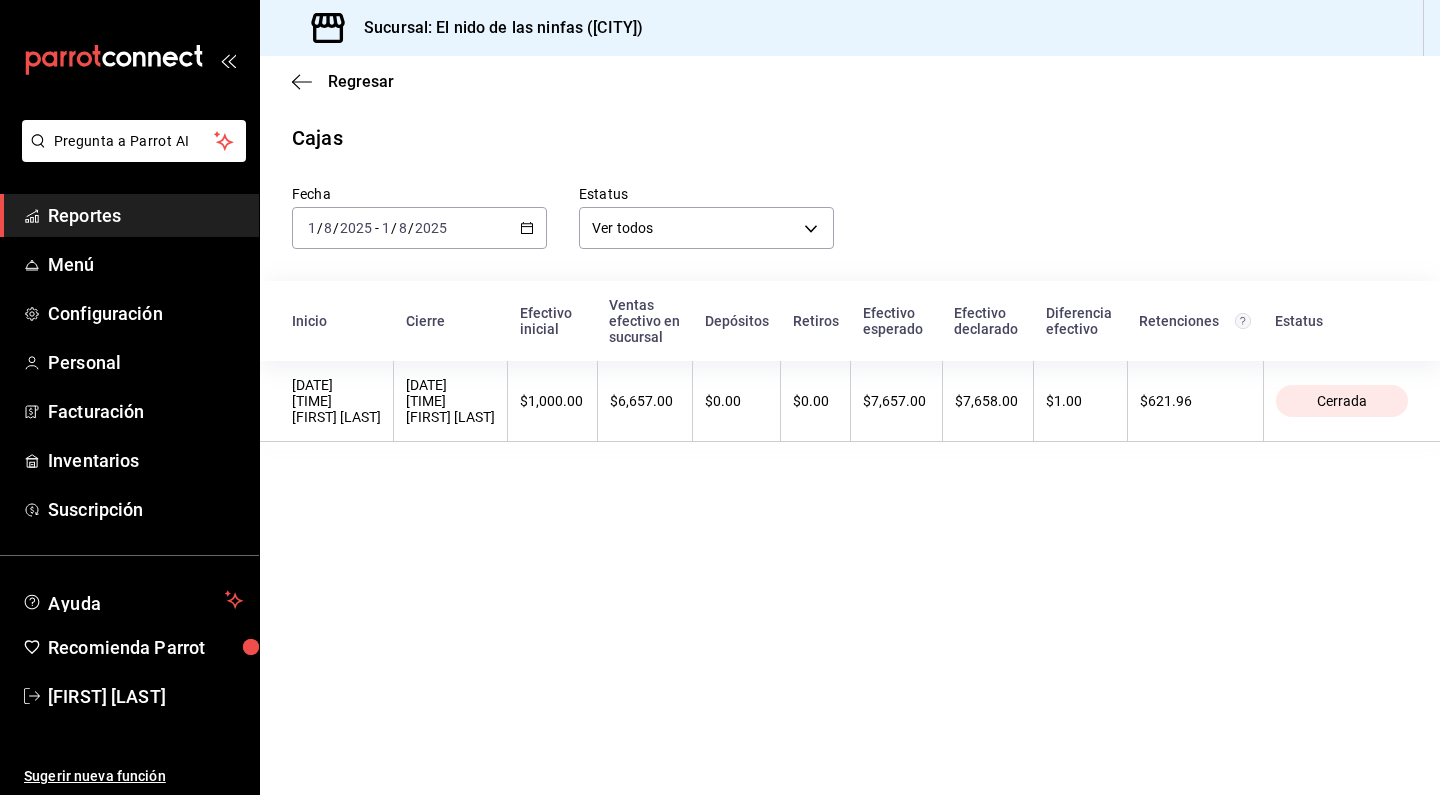 click on "2025-08-01 1 / 8 / 2025 - 2025-08-01 1 / 8 / 2025" at bounding box center [419, 228] 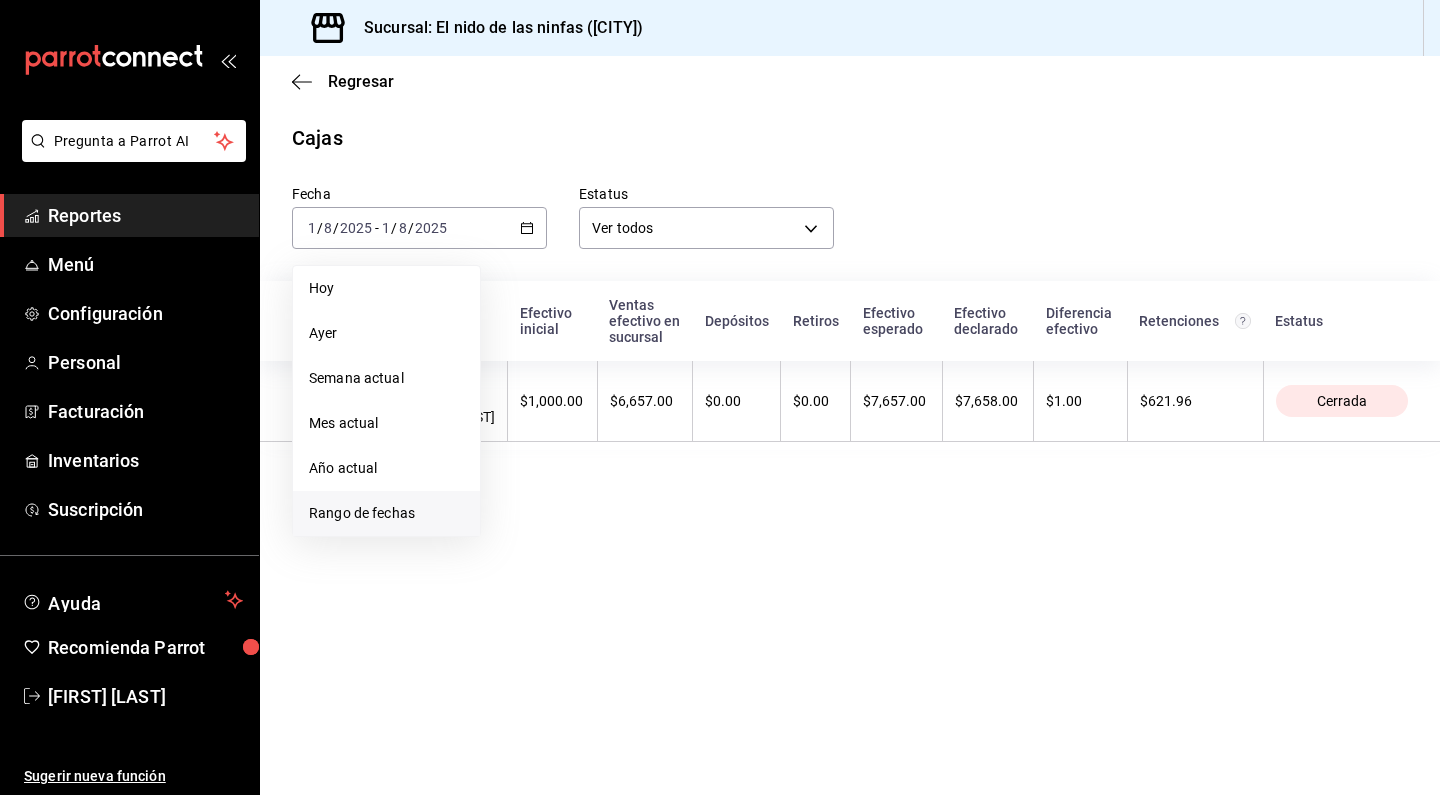 click on "Rango de fechas" at bounding box center (386, 513) 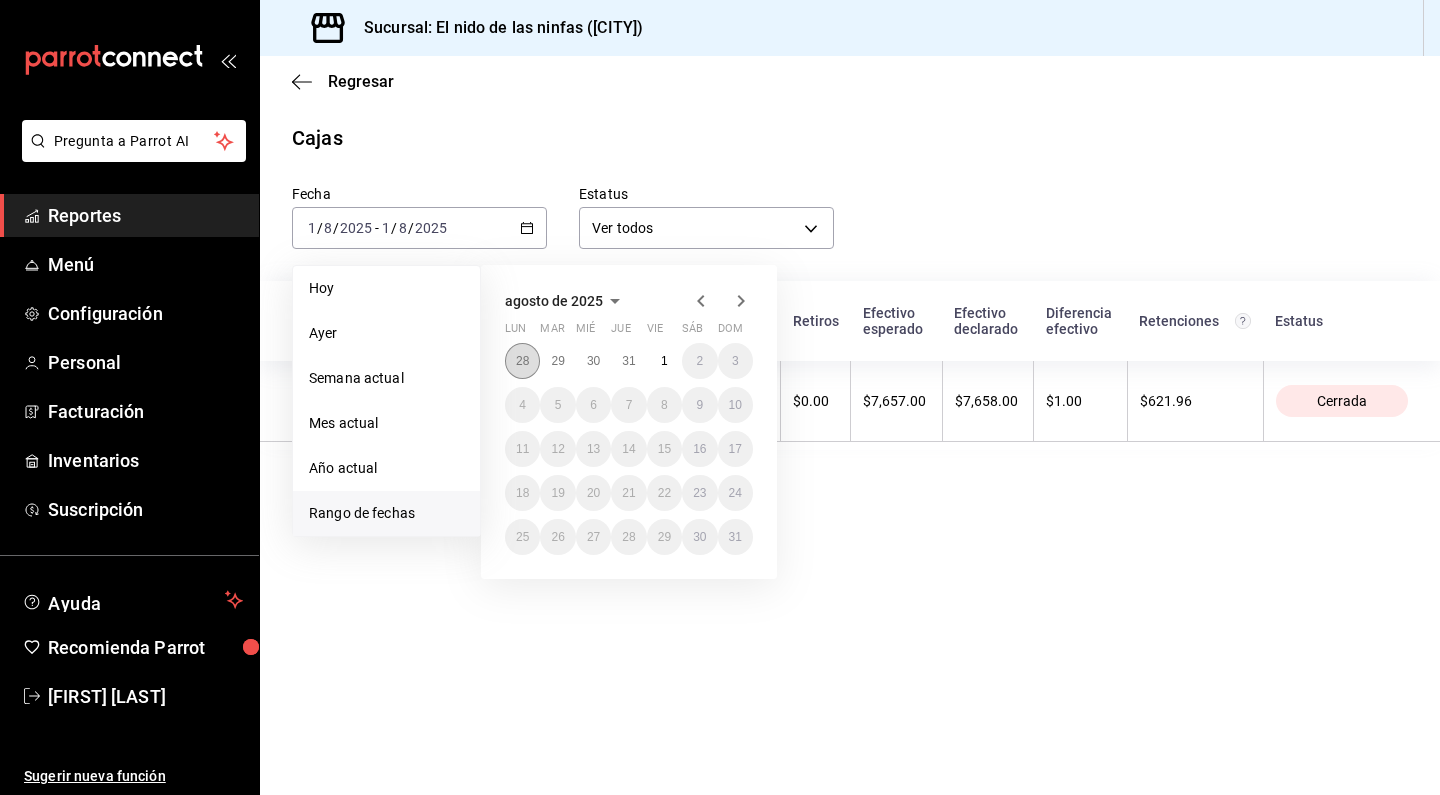 click on "28" at bounding box center (522, 361) 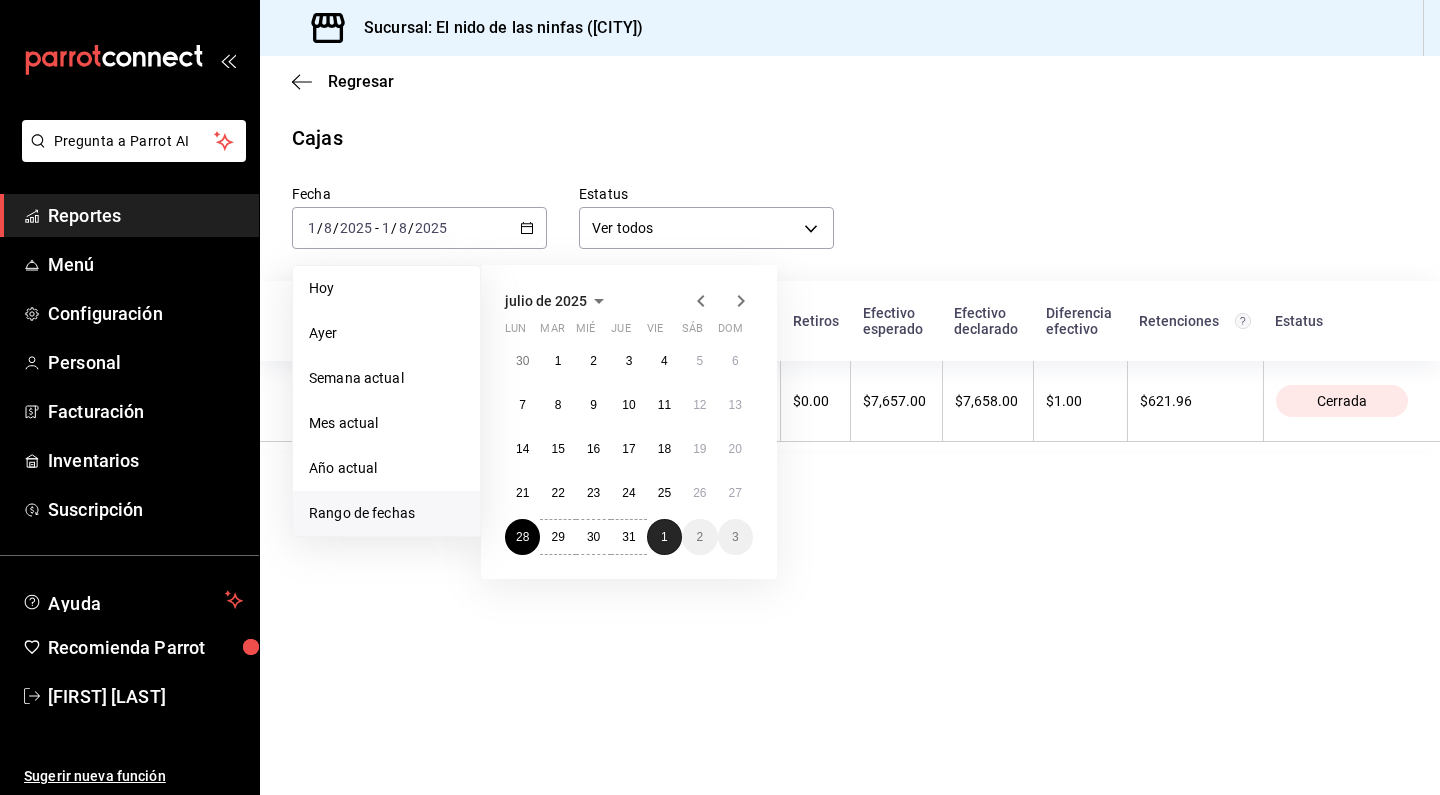 click on "1" at bounding box center [664, 537] 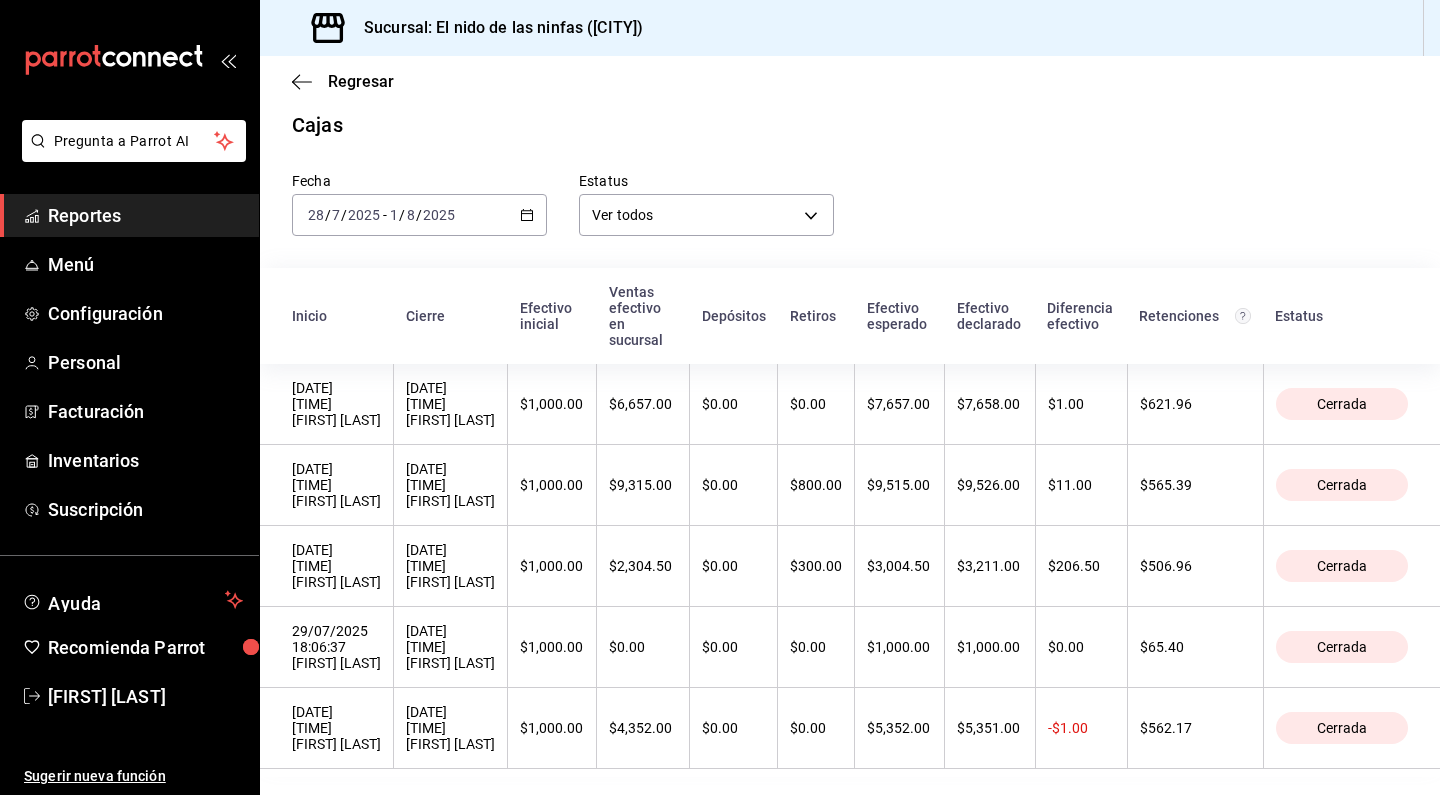 scroll, scrollTop: 11, scrollLeft: 0, axis: vertical 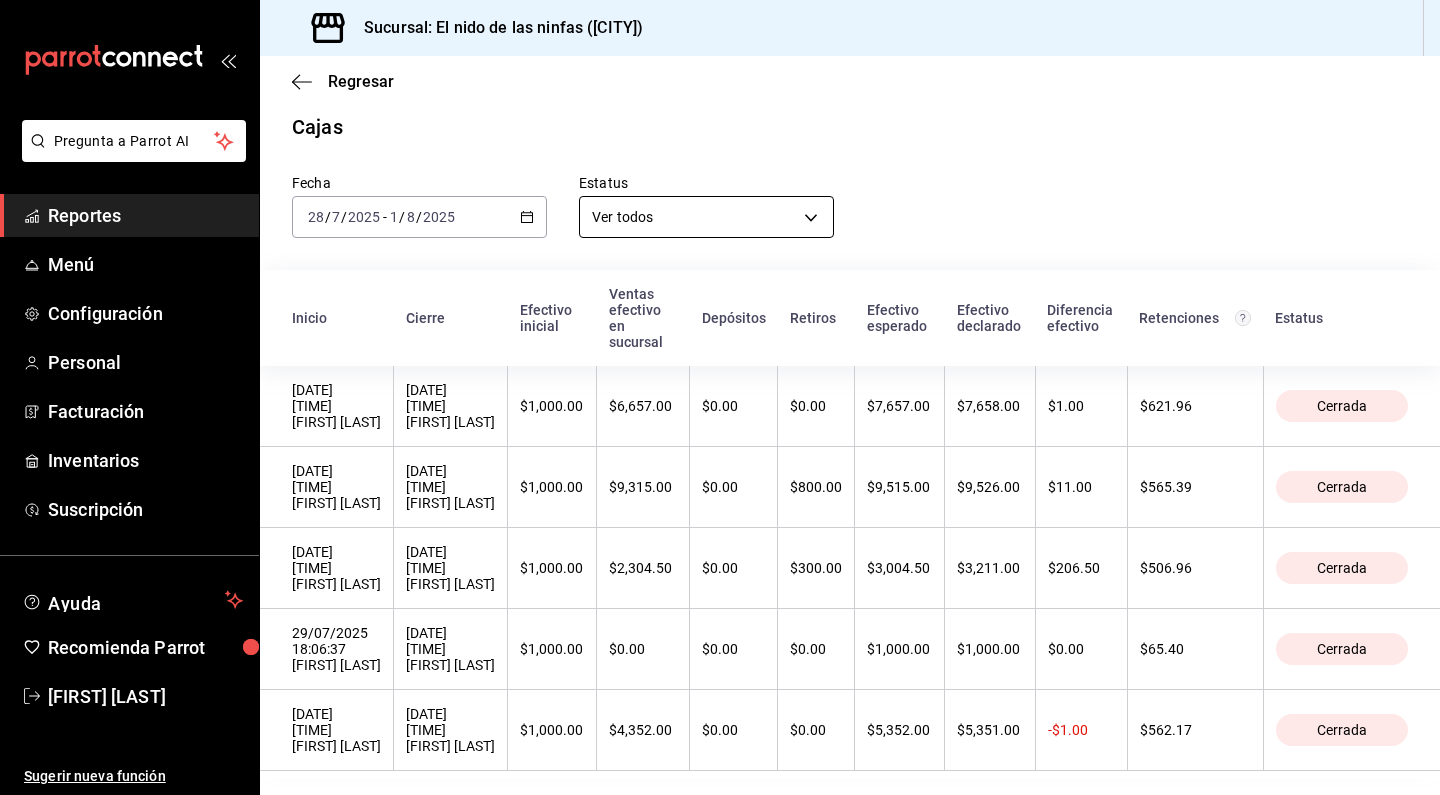 click on "Pregunta a Parrot AI Reportes   Menú   Configuración   Personal   Facturación   Inventarios   Suscripción   Ayuda Recomienda Parrot   [FIRST] [LAST]   Sugerir nueva función   Sucursal: El nido de las ninfas ([CITY]) Regresar Cajas Fecha 2025-07-28 28 / 7 / 2025 - 2025-08-01 1 / 8 / 2025 Estatus Ver todos ALL Inicio Cierre Efectivo inicial Ventas efectivo en sucursal Depósitos Retiros Efectivo esperado Efectivo declarado Diferencia efectivo Retenciones Estatus [DATE]
[TIME]
[FIRST] [LAST] [DATE]
[TIME]
[FIRST] [LAST] $1,000.00 $6,657.00 $0.00 $0.00 $7,657.00 $7,658.00 $1.00 $621.96 Cerrada [DATE]
[TIME]
[FIRST] [LAST] [DATE]
[TIME]
[FIRST] [LAST] $1,000.00 $9,315.00 $0.00 $800.00 $9,515.00 $9,526.00 $11.00 $565.39 Cerrada [DATE]
[TIME]
[FIRST] [LAST] [DATE]
[TIME]
[FIRST] [LAST] $1,000.00 $2,304.50 $0.00 $300.00 $3,004.50 $3,211.00 $206.50 $506.96 Cerrada [DATE]
[TIME]
[FIRST] [LAST] [DATE]
[TIME]
[FIRST] [LAST] $1,000.00 $0.00 $0.00 $0.00 $1,000.00 $1,000.00" at bounding box center (720, 397) 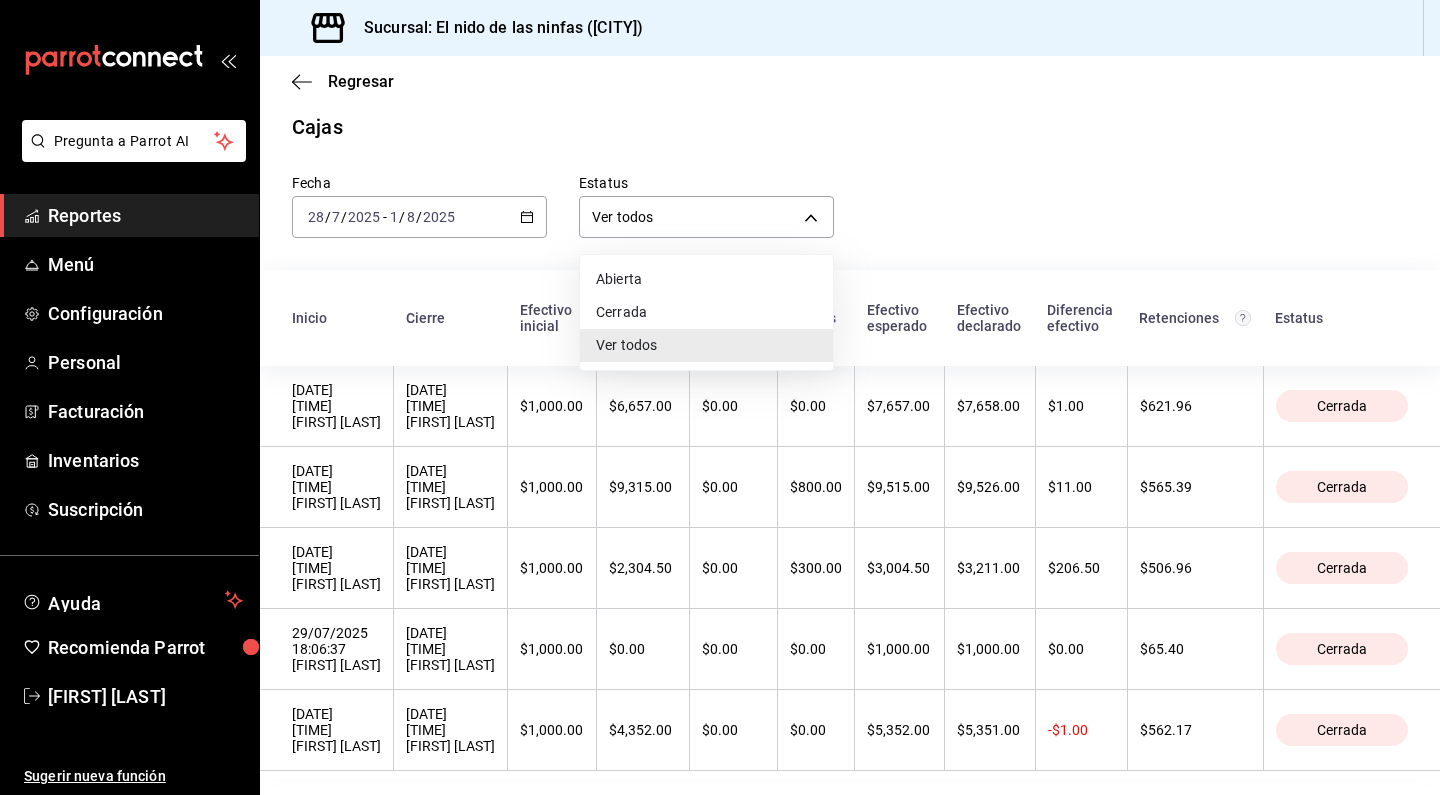 click on "Abierta" at bounding box center (706, 279) 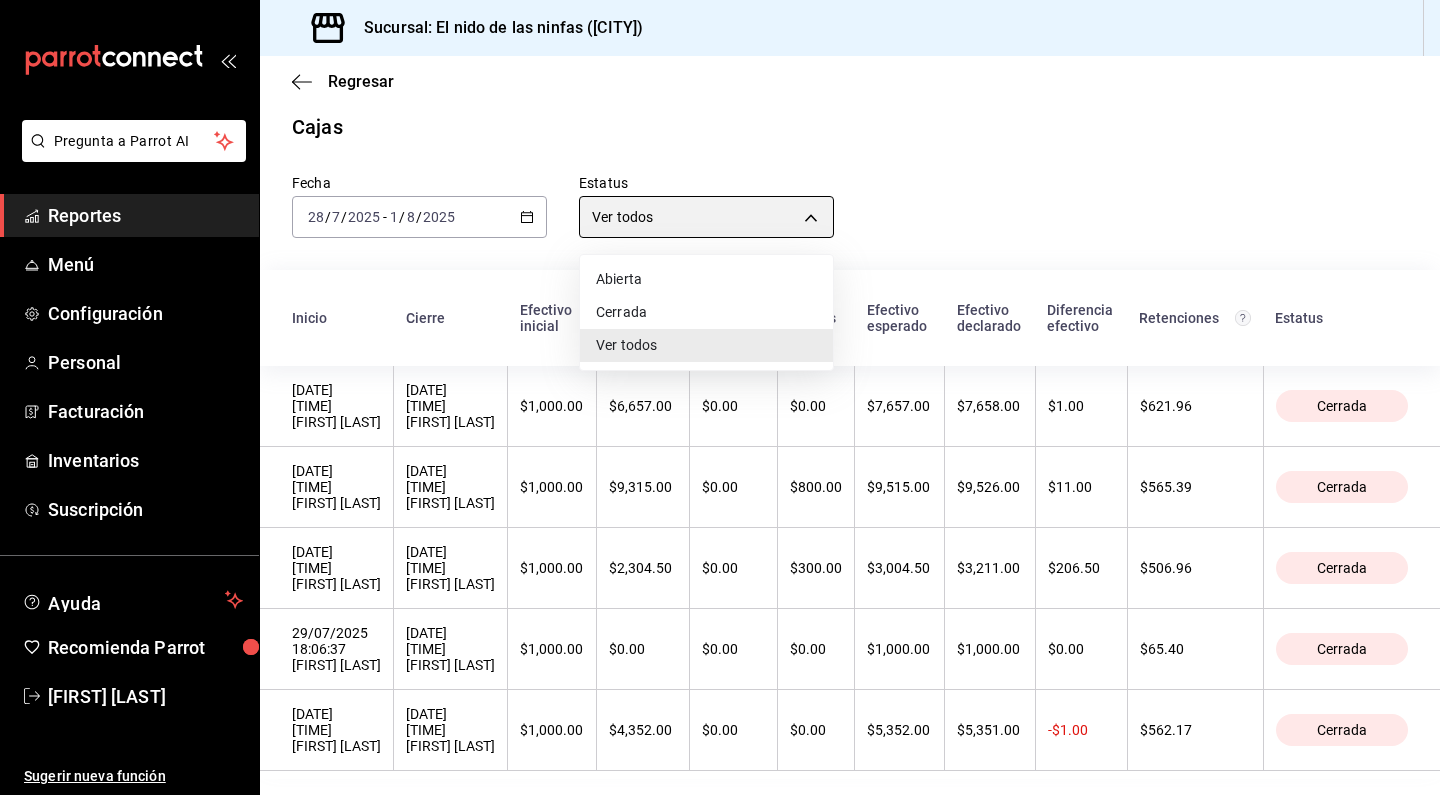 type on "OPEN" 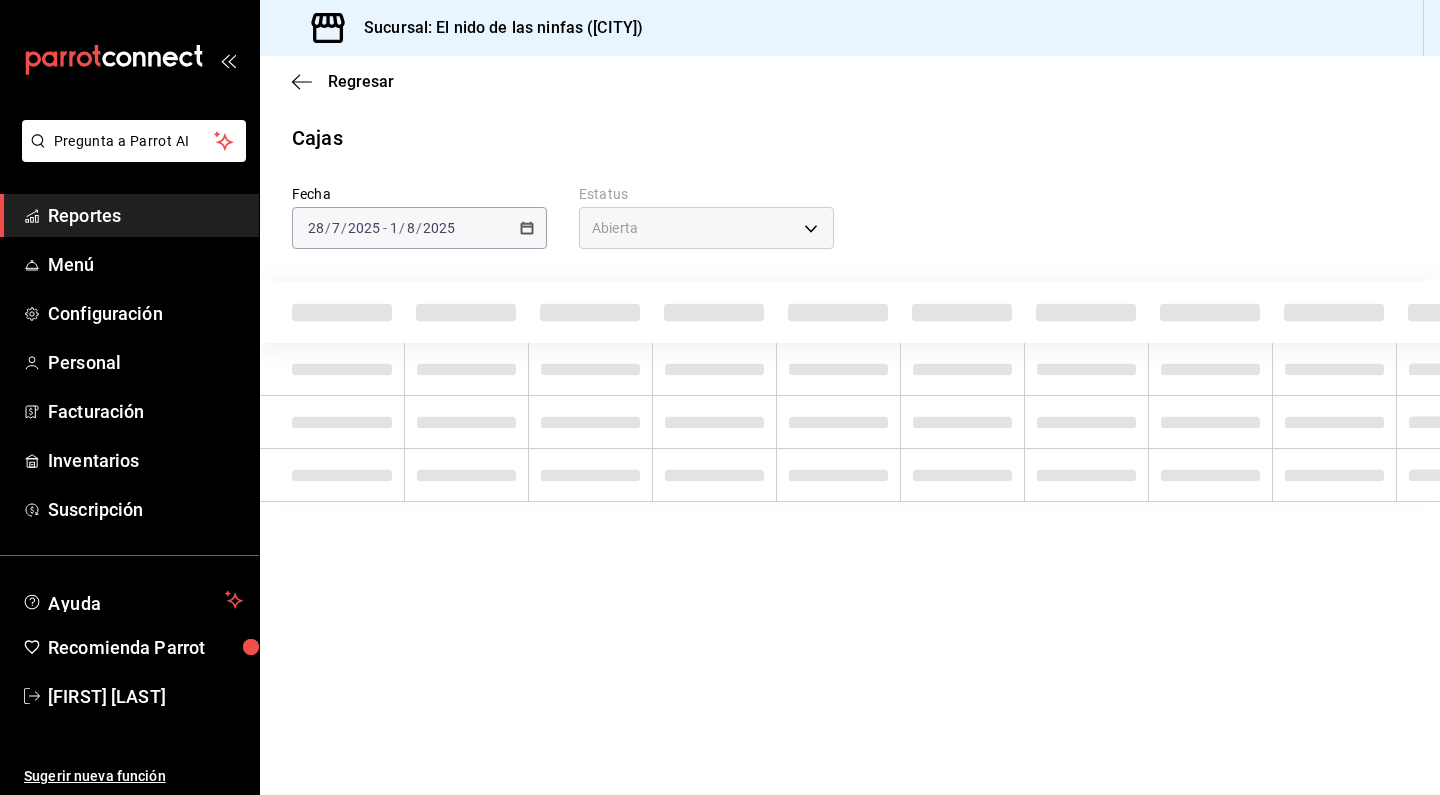 scroll, scrollTop: 0, scrollLeft: 0, axis: both 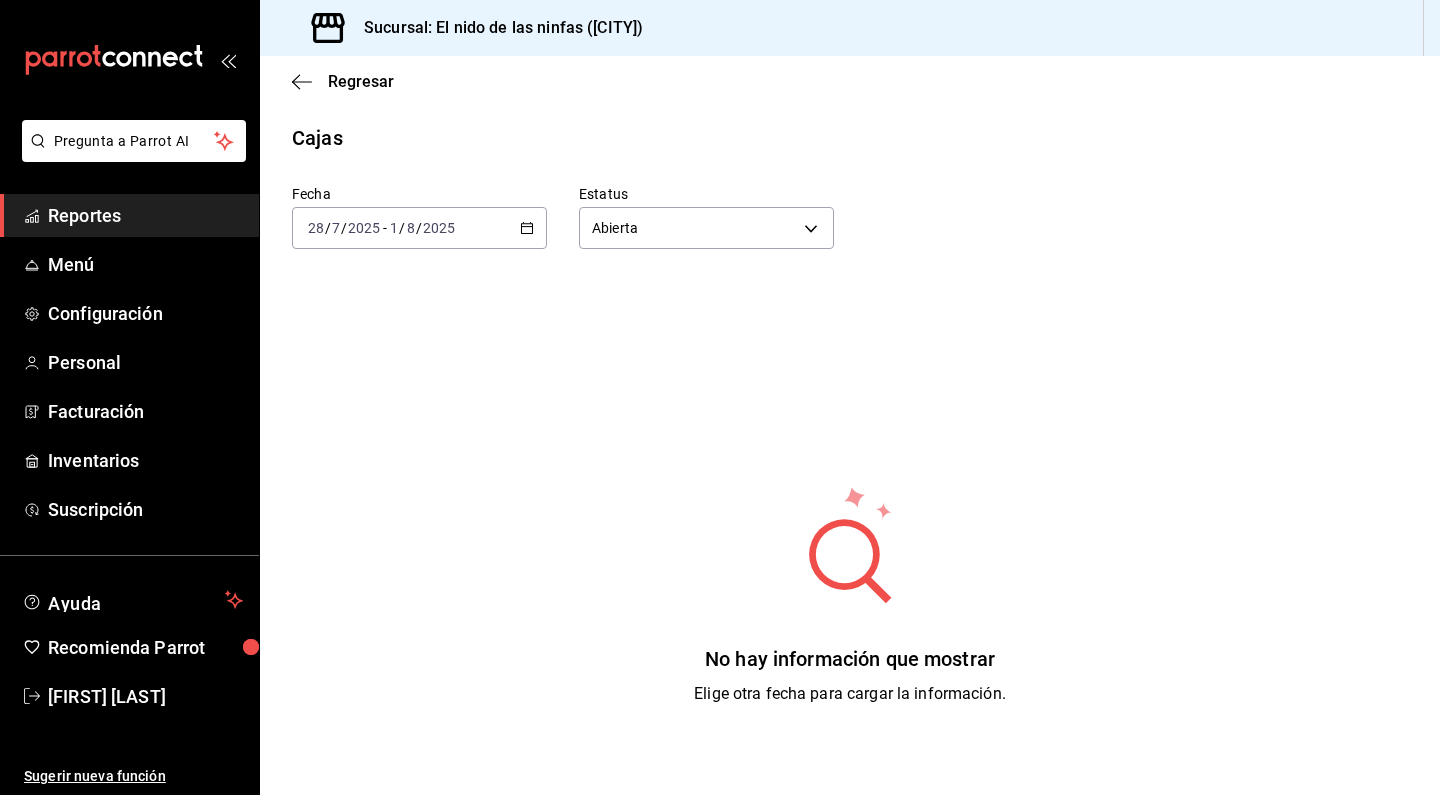 click on "Reportes" at bounding box center [145, 215] 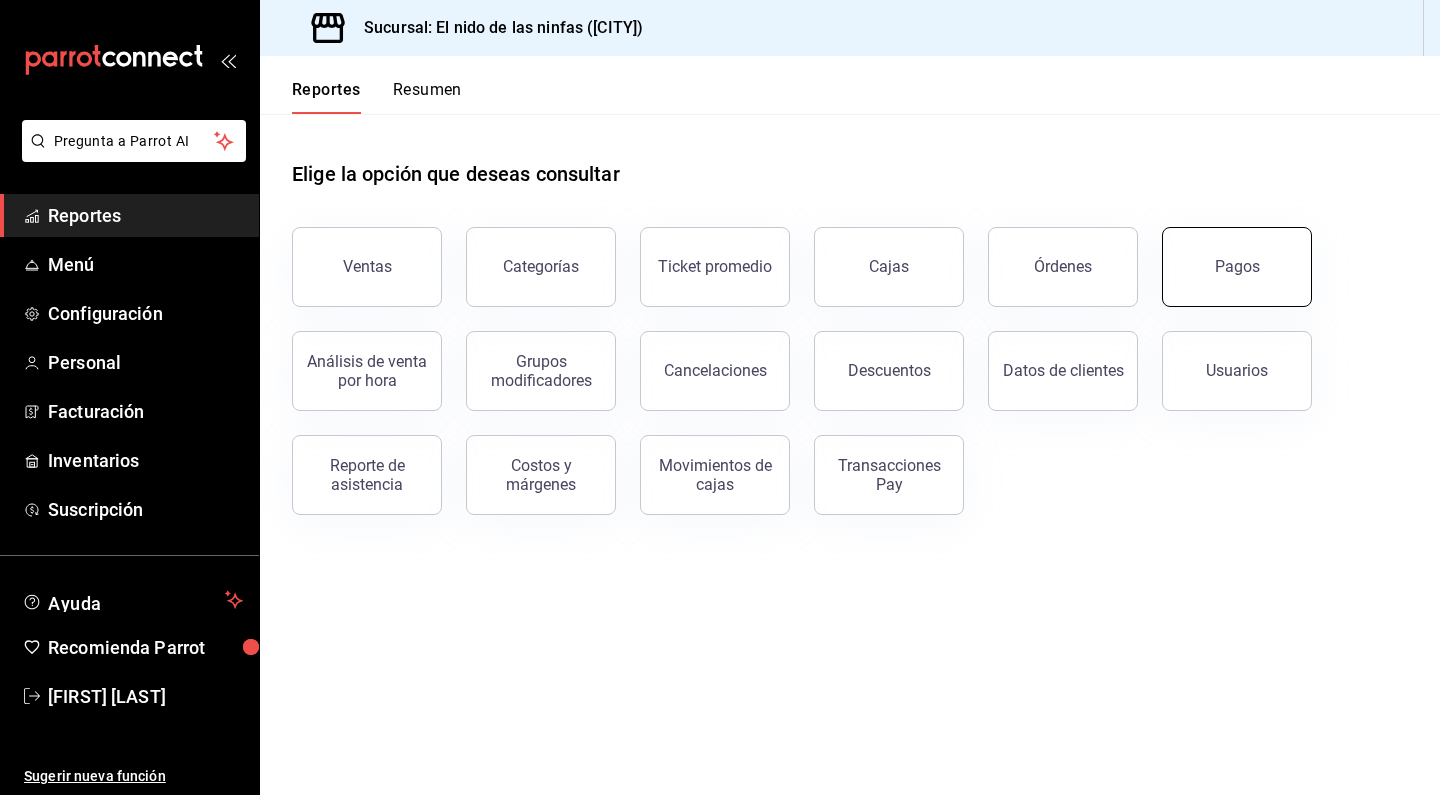click on "Pagos" at bounding box center [1237, 267] 